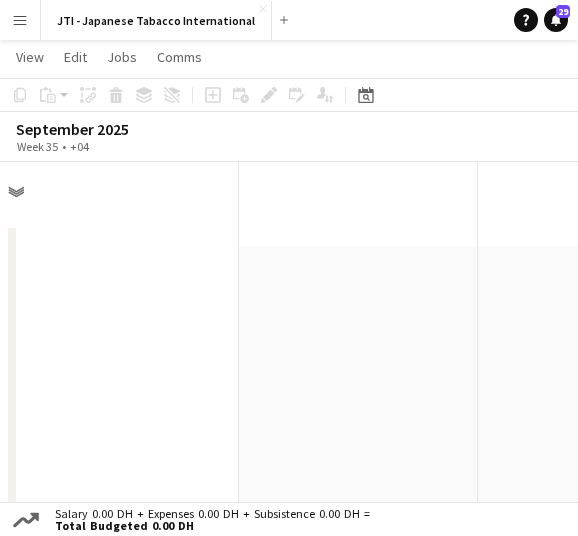 scroll, scrollTop: 369, scrollLeft: 0, axis: vertical 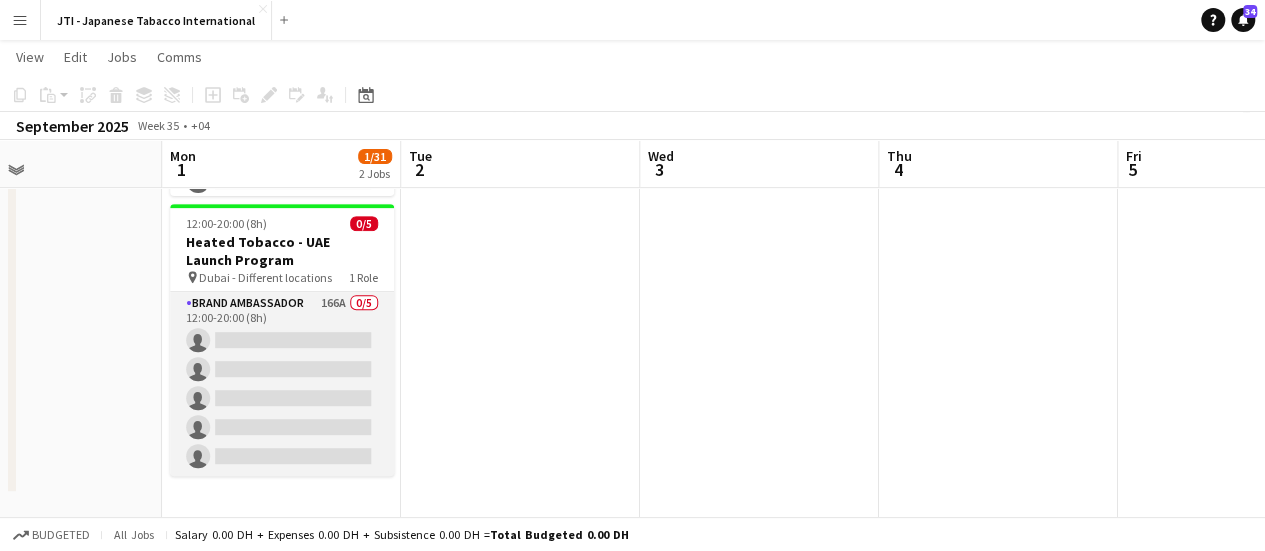 click on "Brand Ambassador    166A   0/5   [TIME]-[TIME] ([DURATION])
single-neutral-actions
single-neutral-actions
single-neutral-actions
single-neutral-actions
single-neutral-actions" at bounding box center (282, 384) 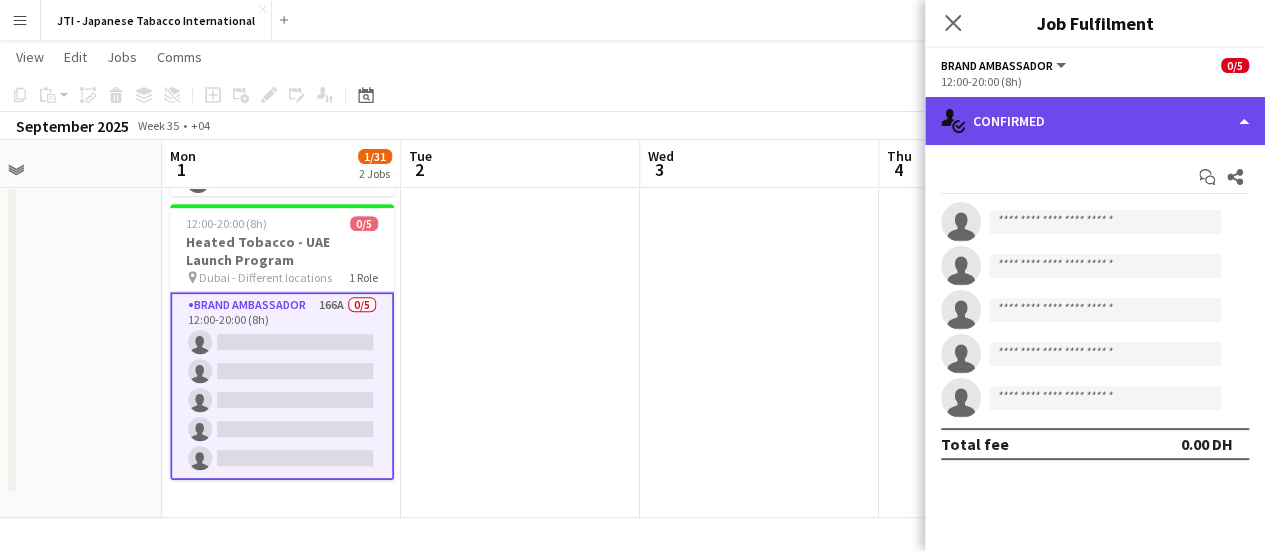 click on "single-neutral-actions-check-2
Confirmed" 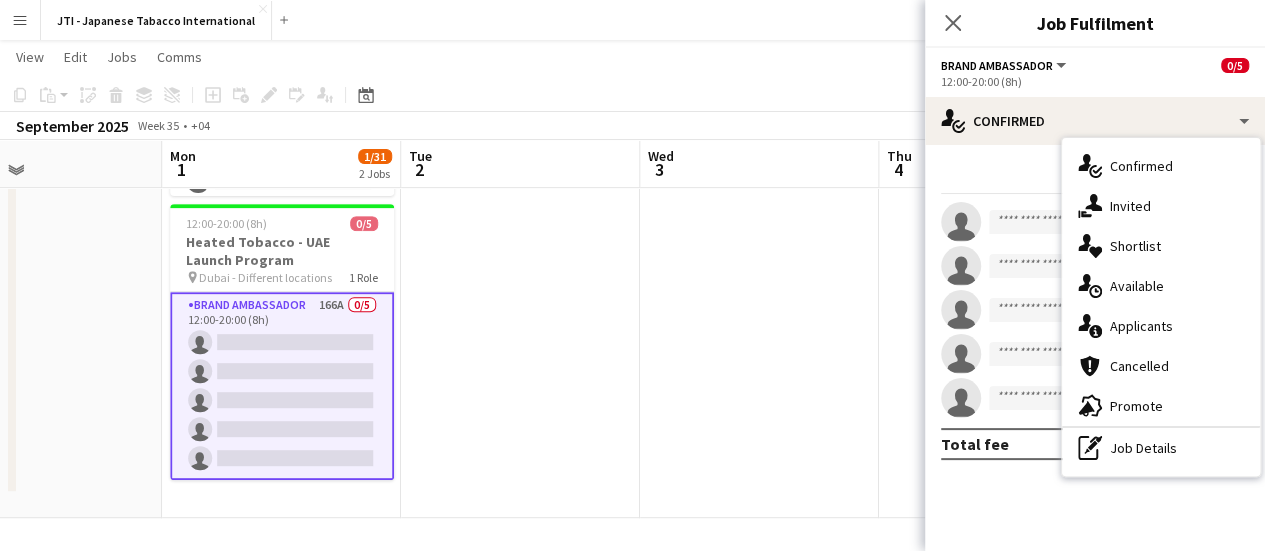 click on "single-neutral-actions-information
Applicants" at bounding box center [1161, 326] 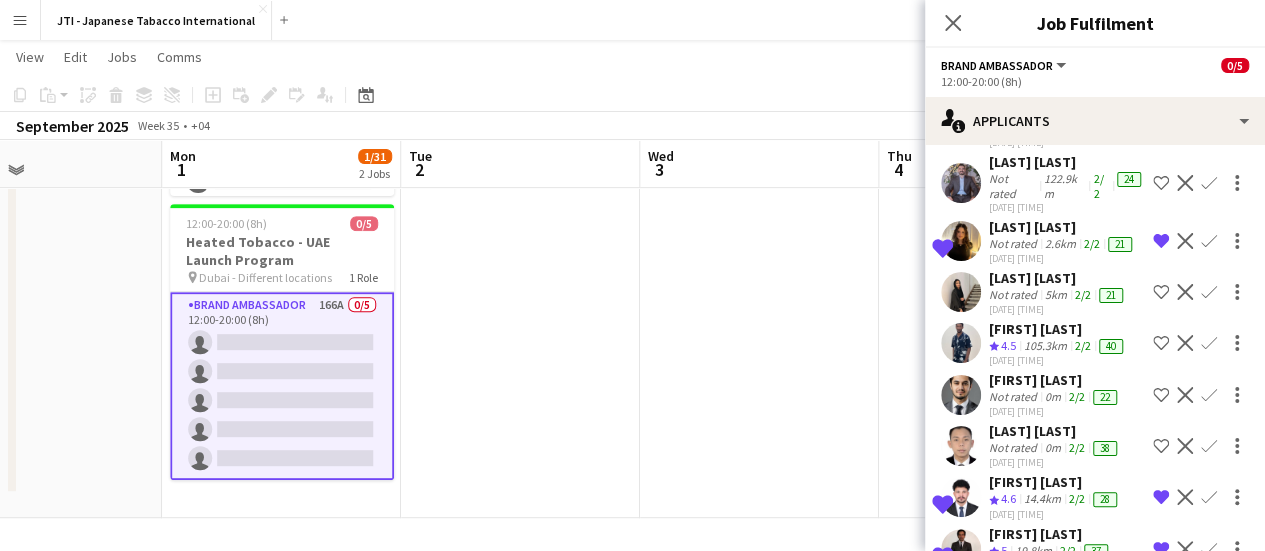 scroll, scrollTop: 10360, scrollLeft: 0, axis: vertical 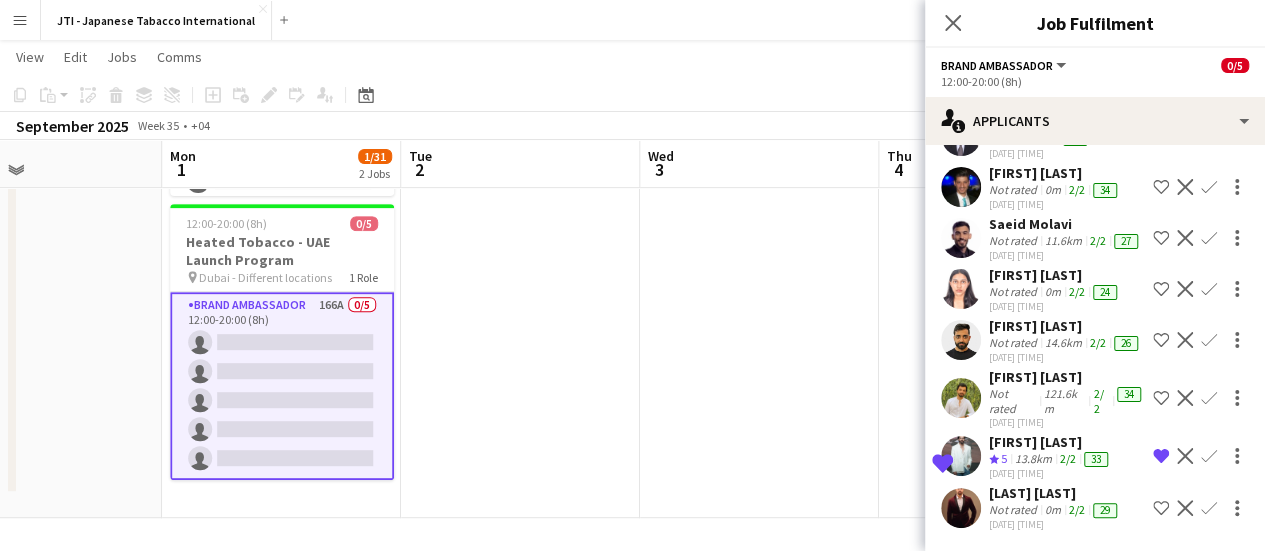 click at bounding box center (520, 205) 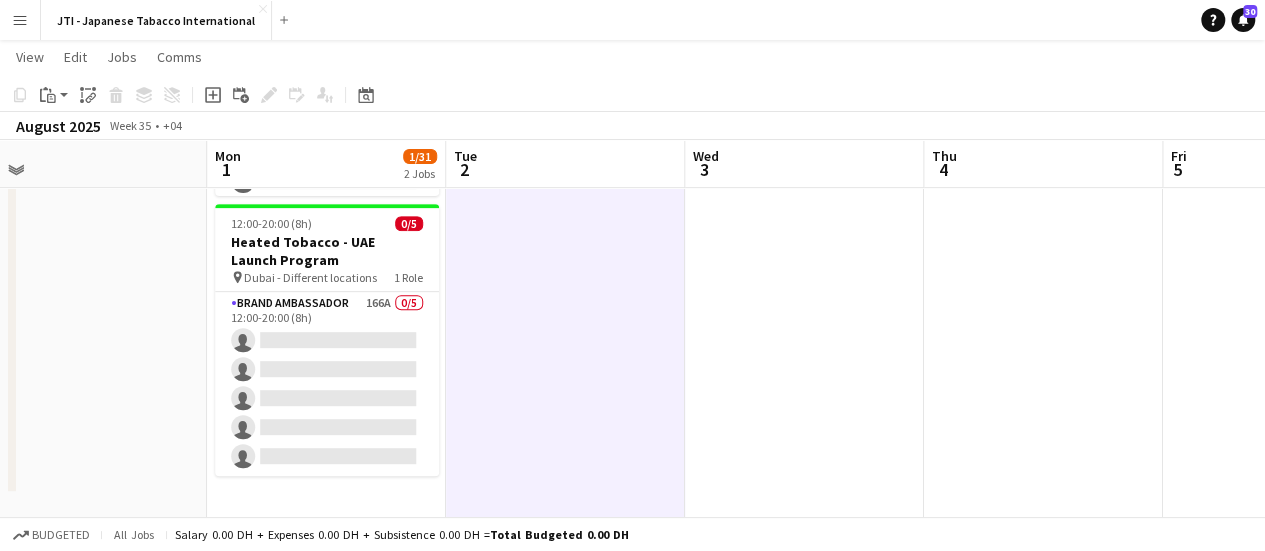 drag, startPoint x: 612, startPoint y: 310, endPoint x: 956, endPoint y: 280, distance: 345.30566 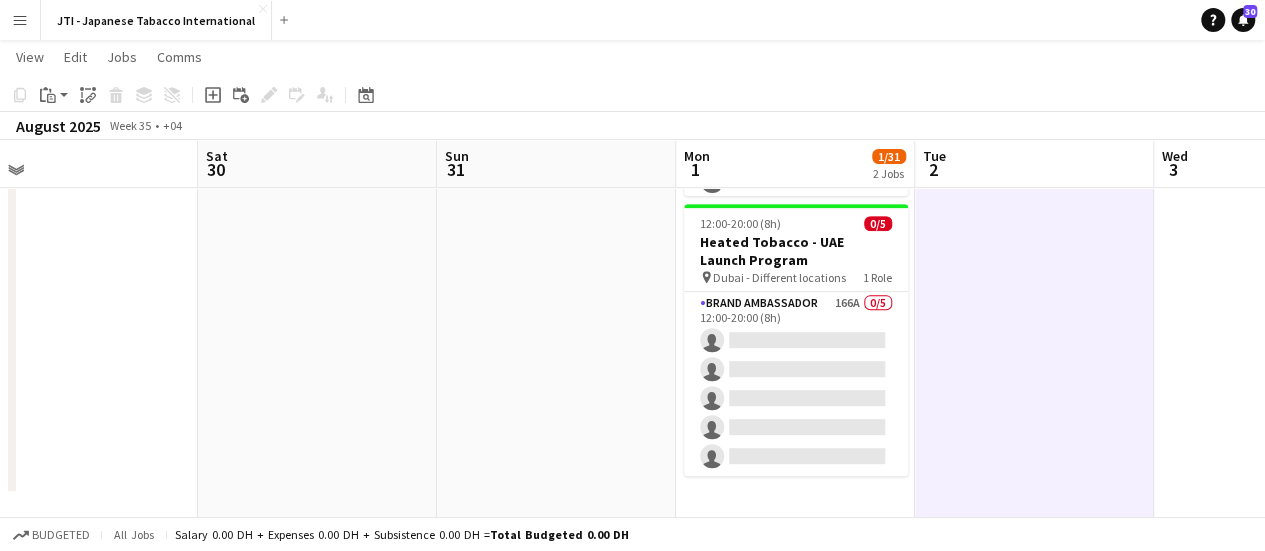 drag, startPoint x: 451, startPoint y: 345, endPoint x: 784, endPoint y: 321, distance: 333.86374 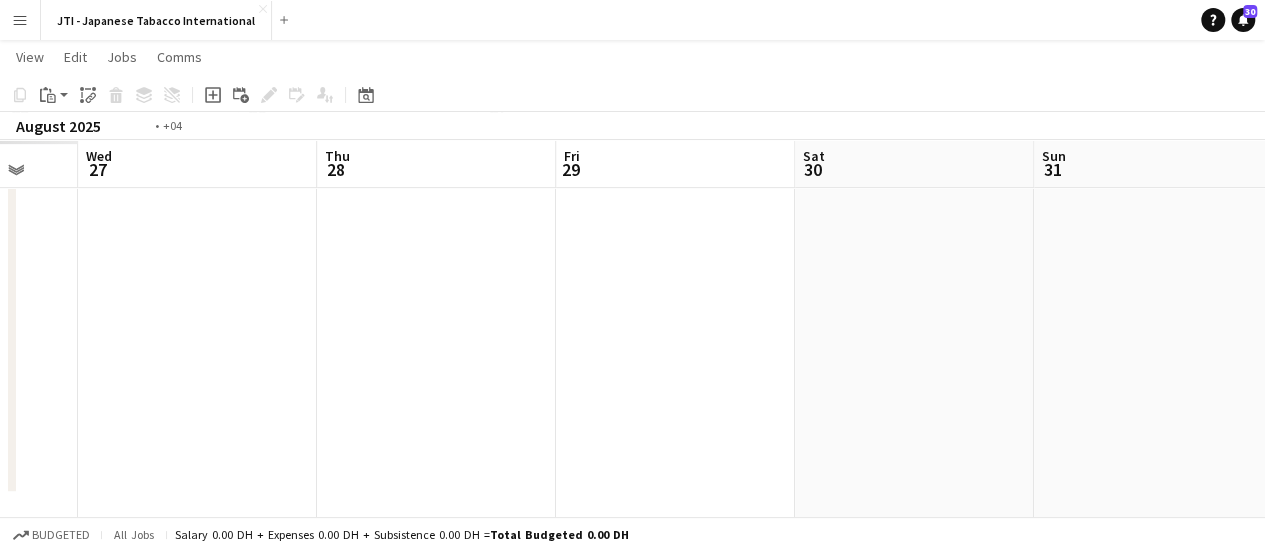 drag, startPoint x: 828, startPoint y: 320, endPoint x: 930, endPoint y: 325, distance: 102.122475 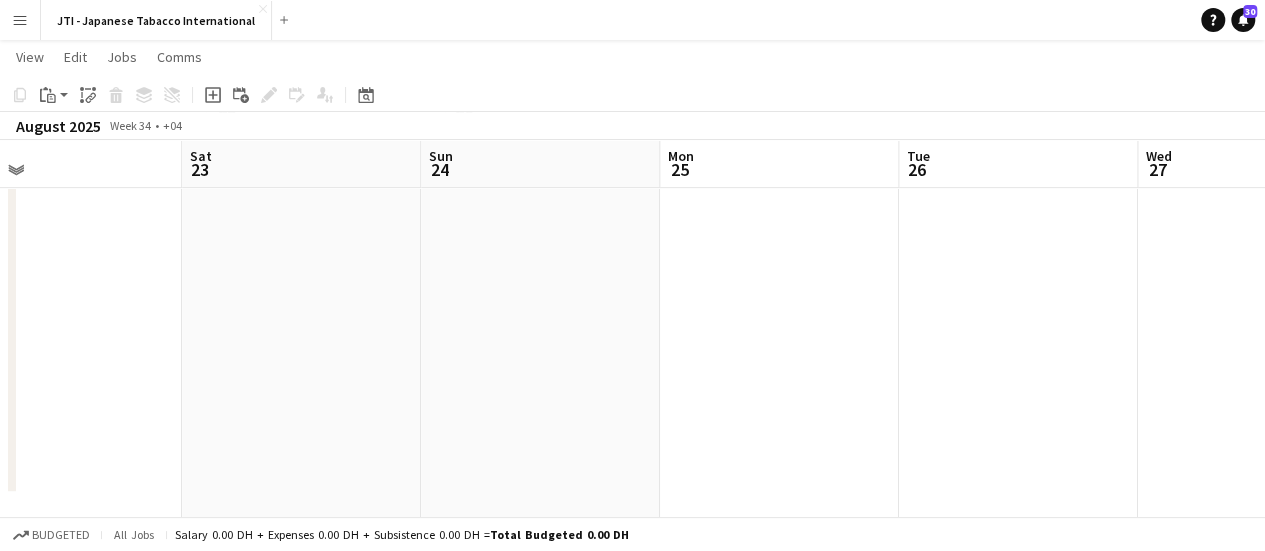 drag, startPoint x: 811, startPoint y: 329, endPoint x: 970, endPoint y: 329, distance: 159 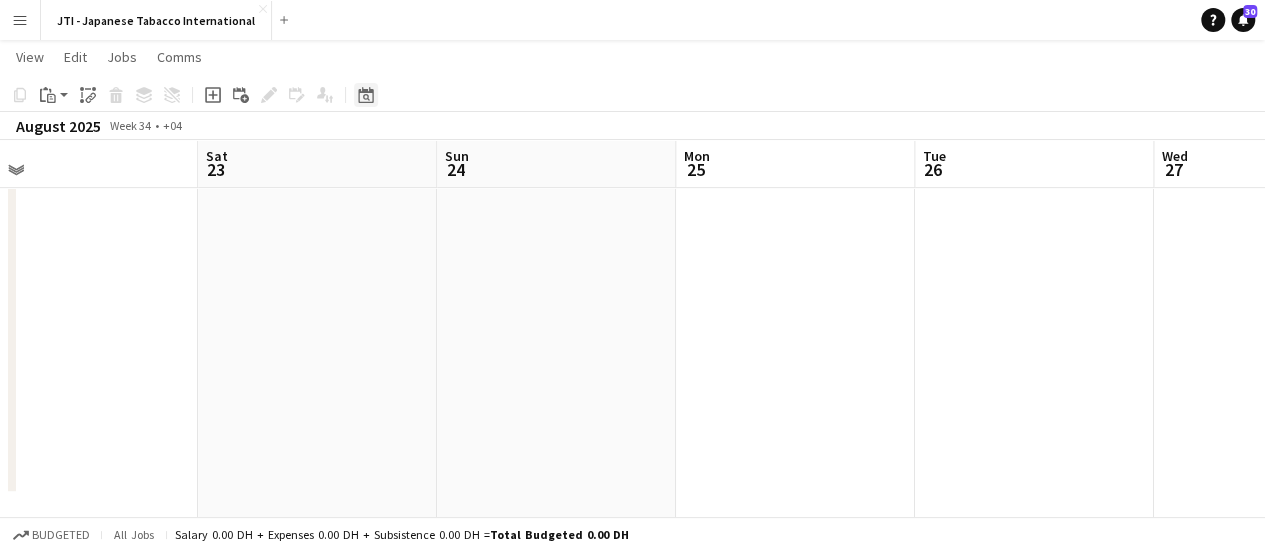 click 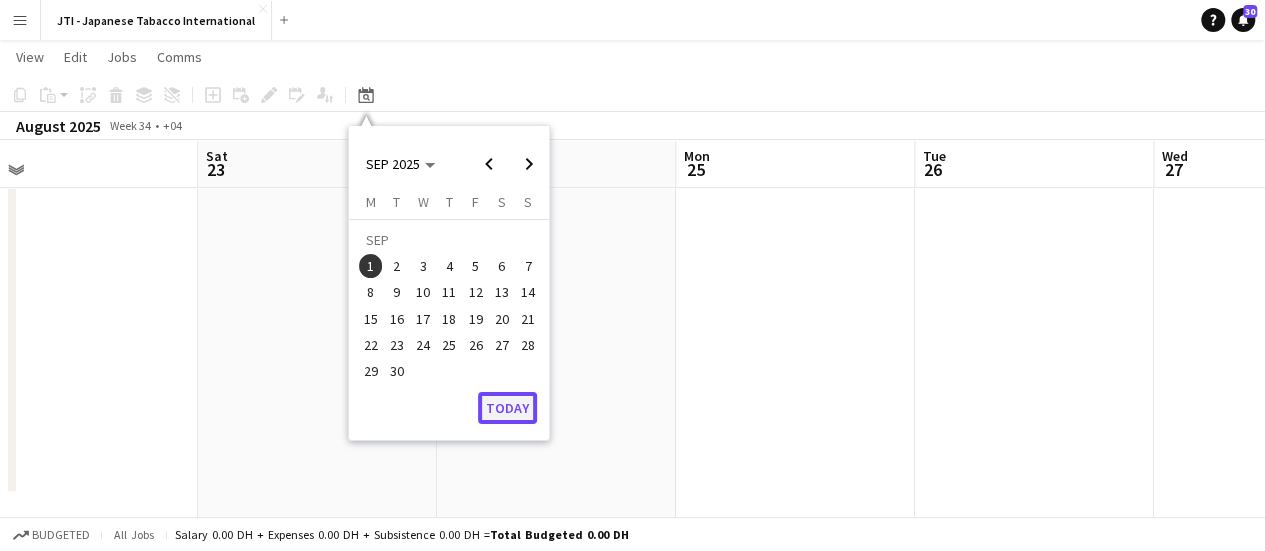click on "Today" at bounding box center (507, 408) 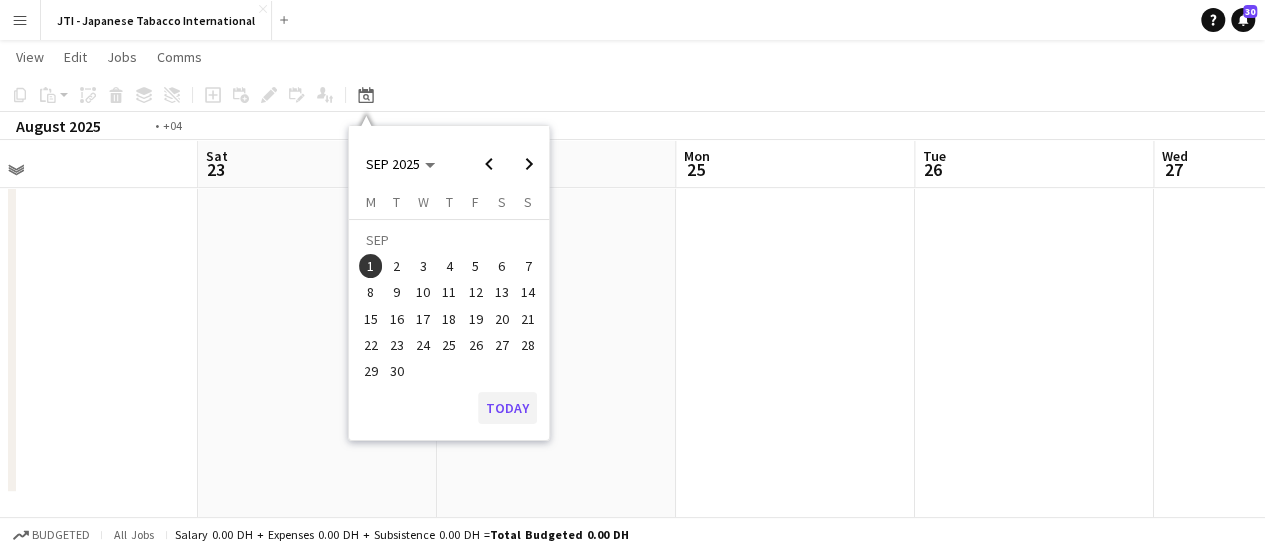 scroll, scrollTop: 0, scrollLeft: 688, axis: horizontal 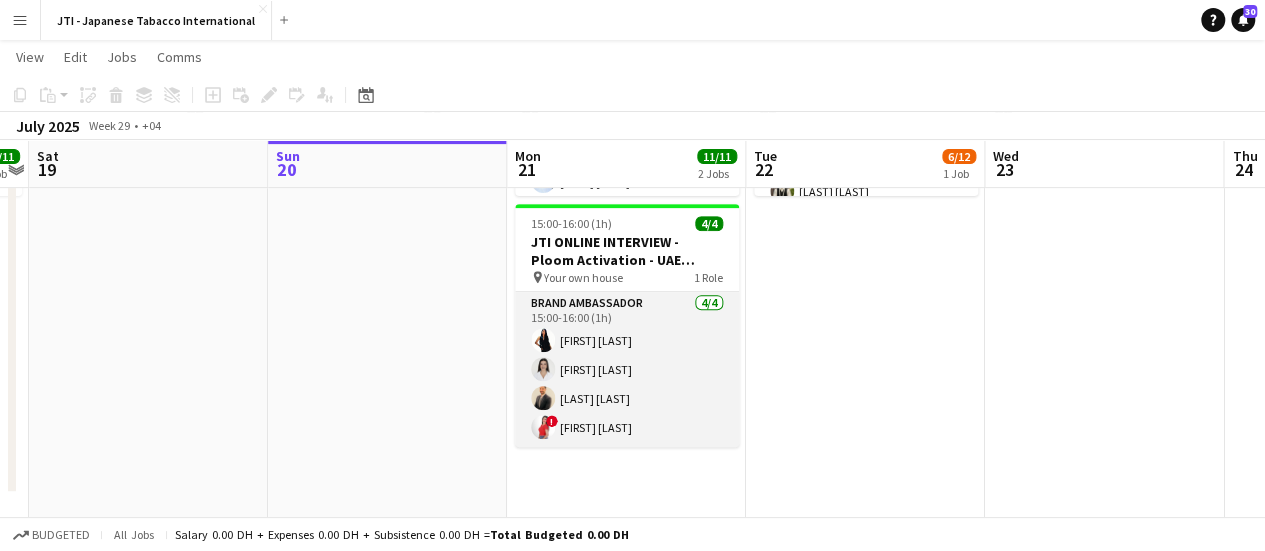 click on "Brand Ambassador    4/4   [TIME]-[TIME] ([DURATION])
[FIRST] [LAST] [FIRST] [LAST] [FIRST] [LAST] ! [FIRST] [LAST]" at bounding box center (627, 369) 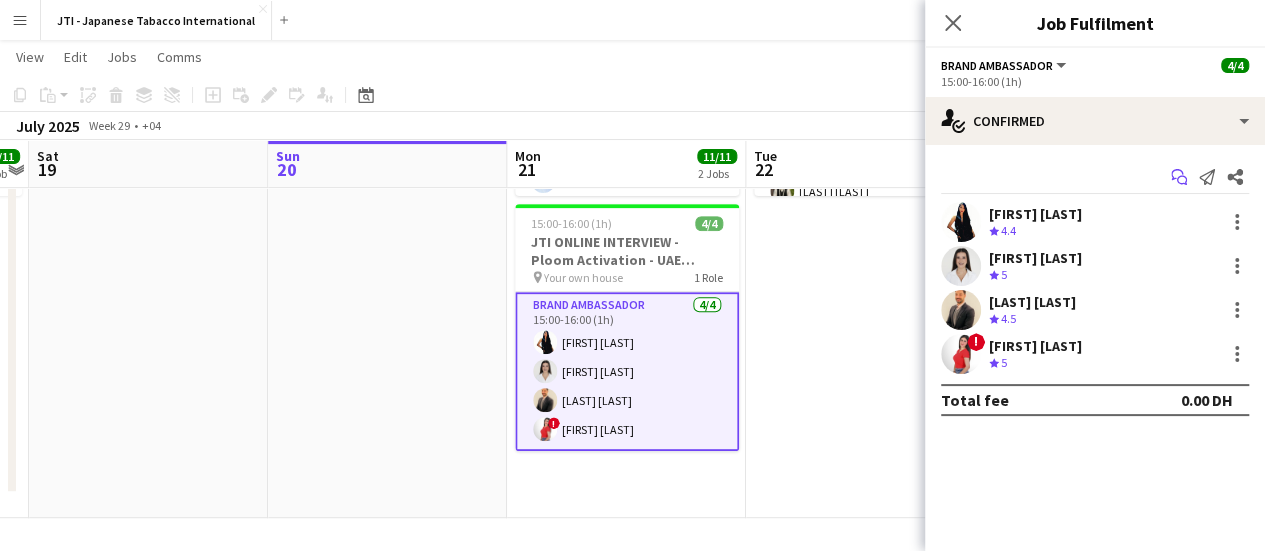 click on "Start chat" 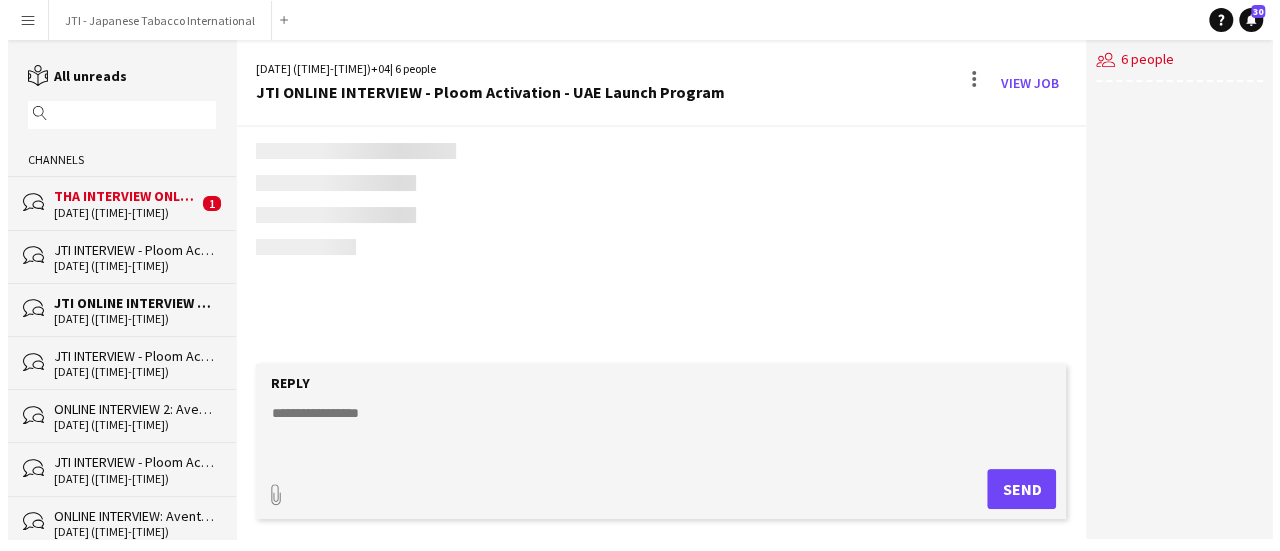 scroll, scrollTop: 0, scrollLeft: 0, axis: both 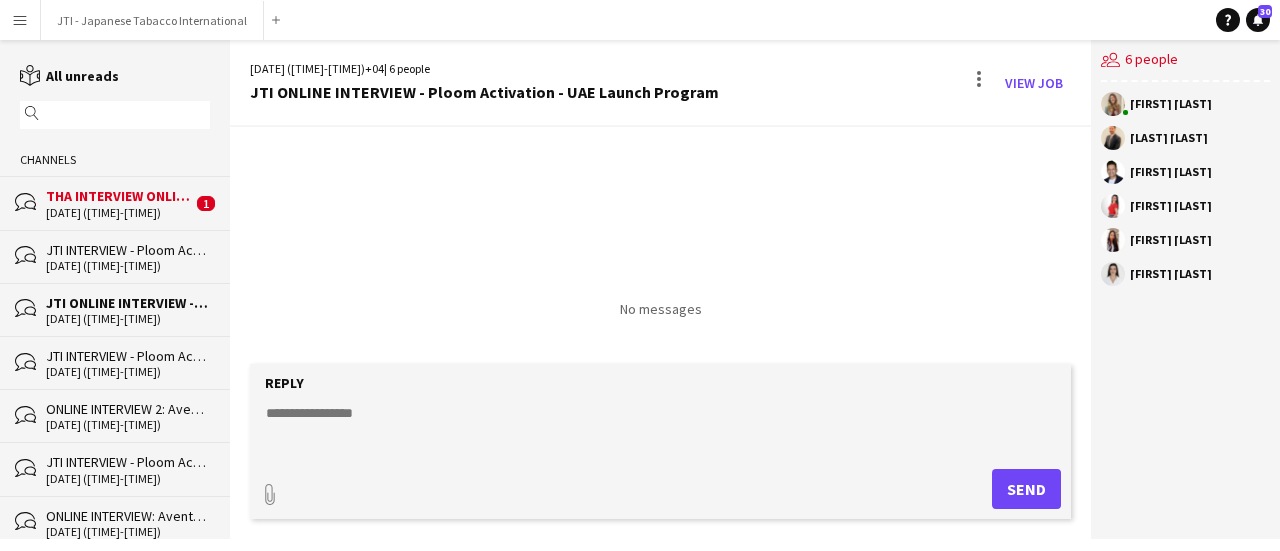 click on "[DATE] ([TIME]-[TIME])" 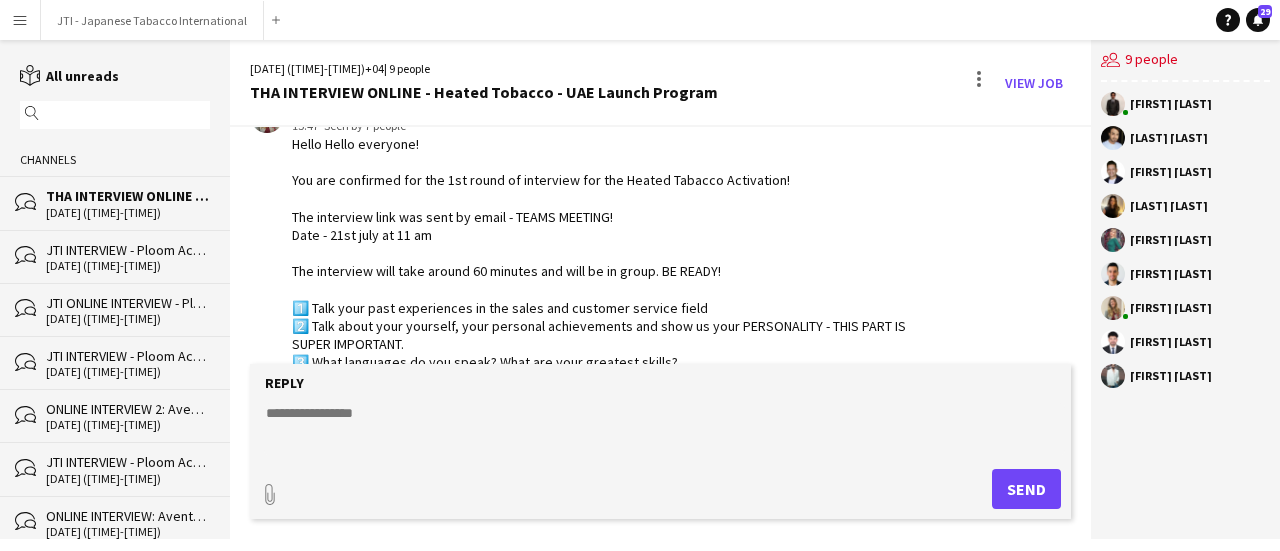 scroll, scrollTop: 0, scrollLeft: 0, axis: both 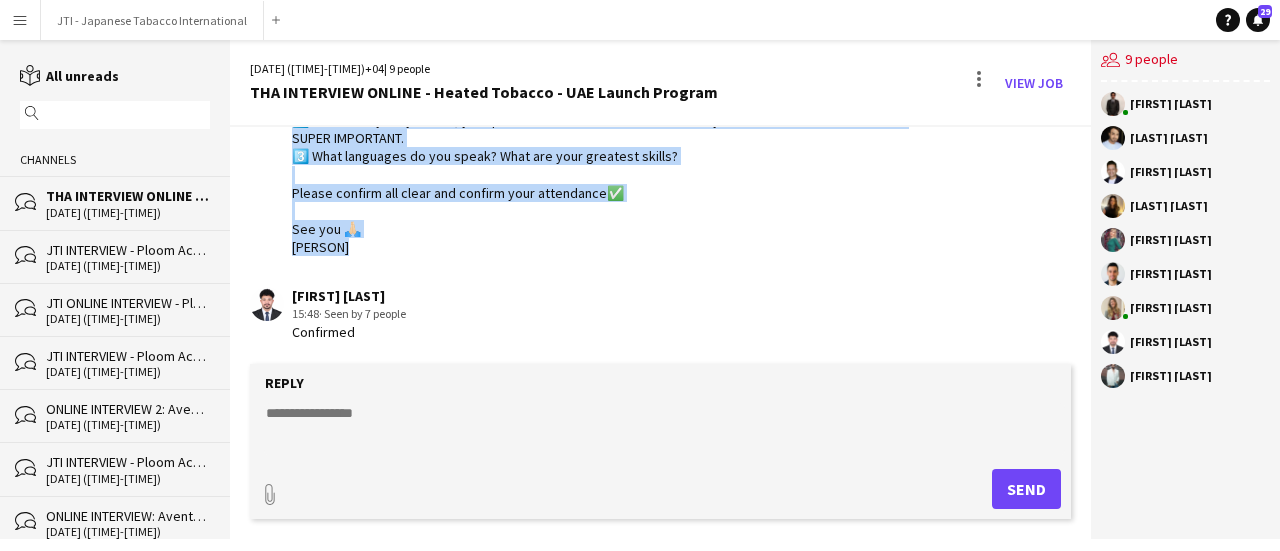 drag, startPoint x: 292, startPoint y: 241, endPoint x: 400, endPoint y: 249, distance: 108.29589 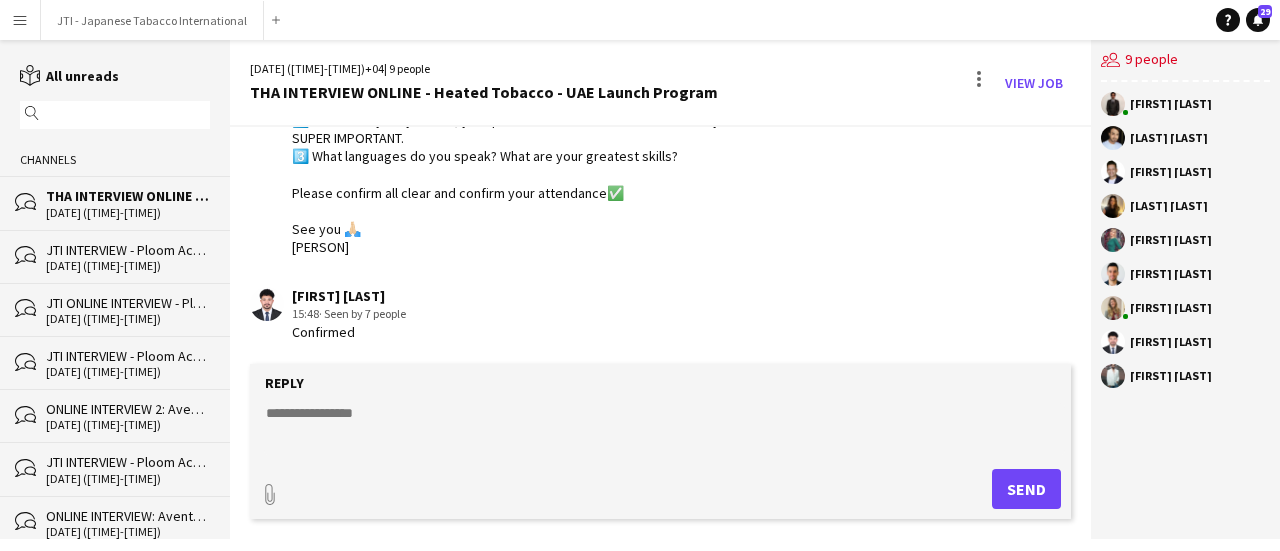 click on "[DATE] ([TIME]-[TIME])" 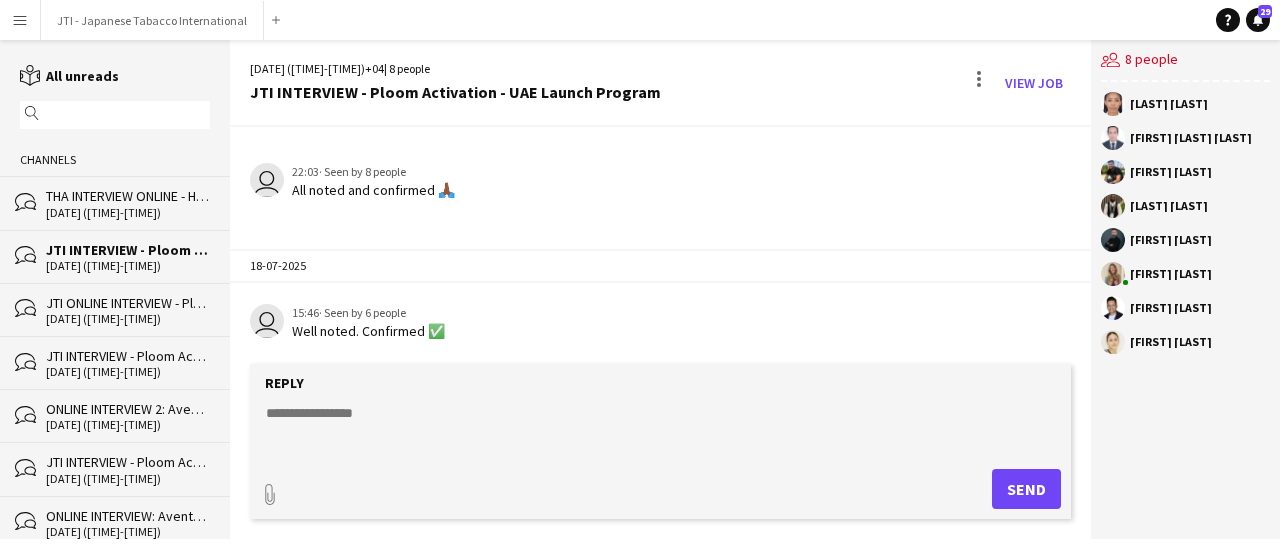scroll, scrollTop: 1256, scrollLeft: 0, axis: vertical 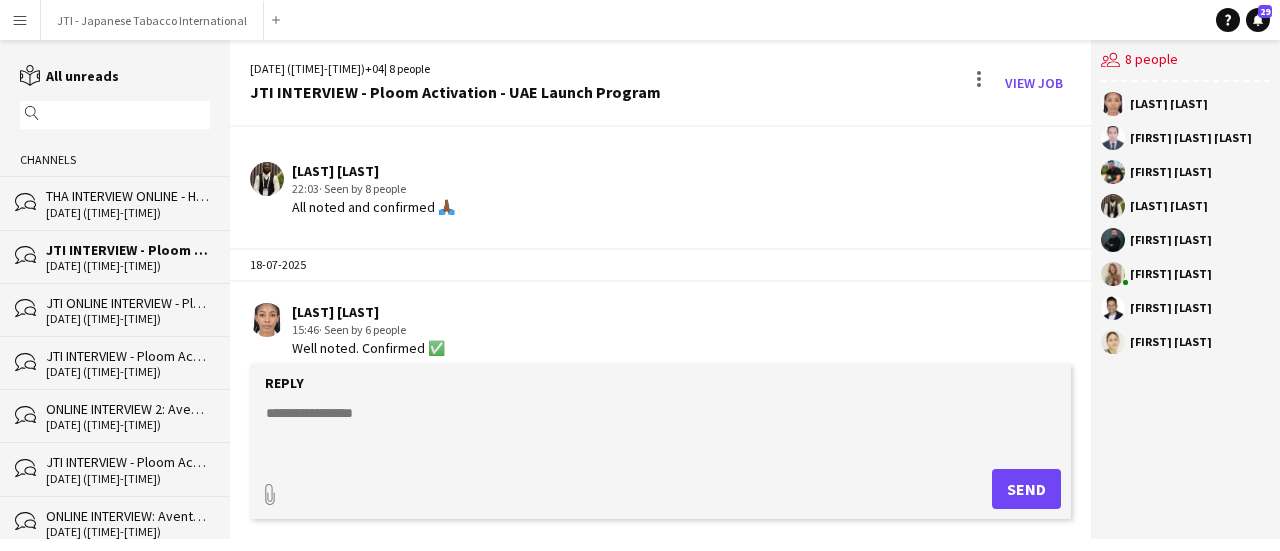 click on "JTI ONLINE INTERVIEW - Ploom Activation - UAE Launch Program" 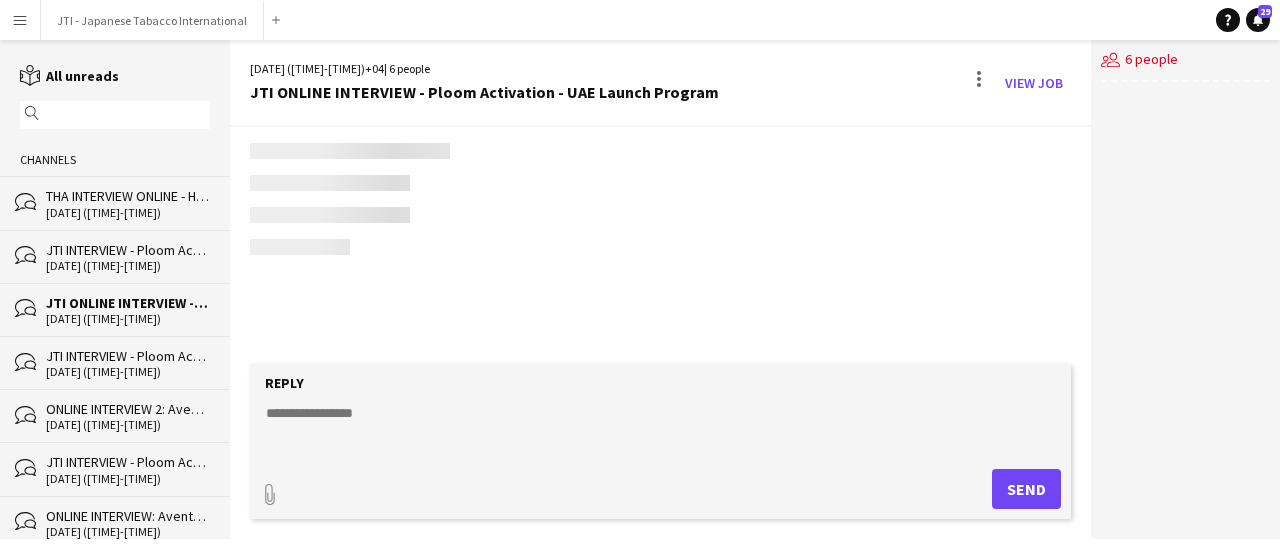 scroll, scrollTop: 0, scrollLeft: 0, axis: both 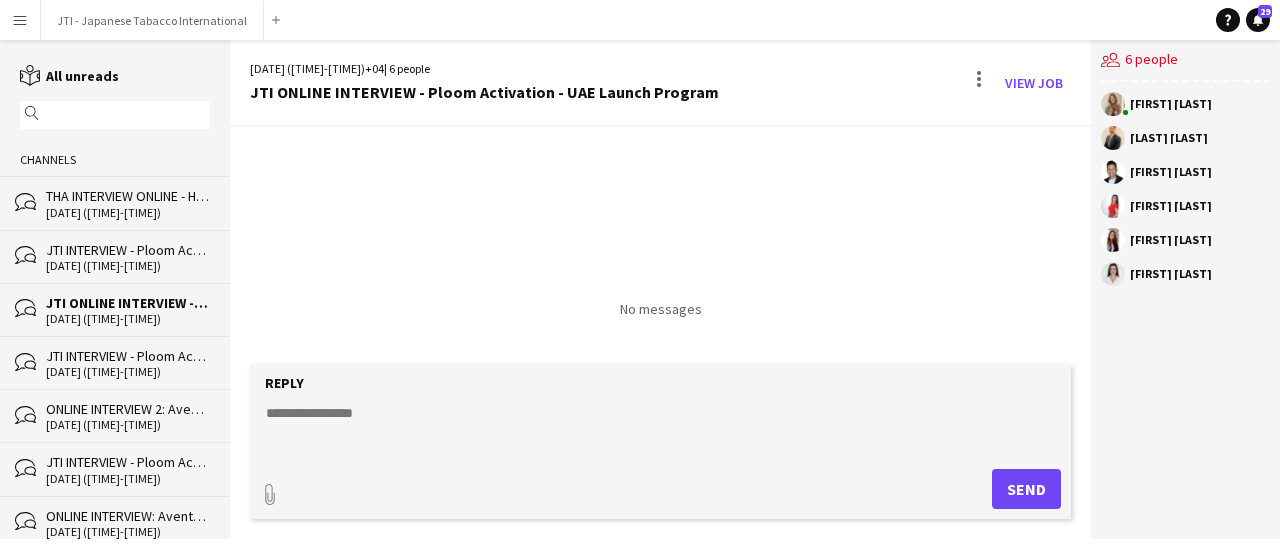 click 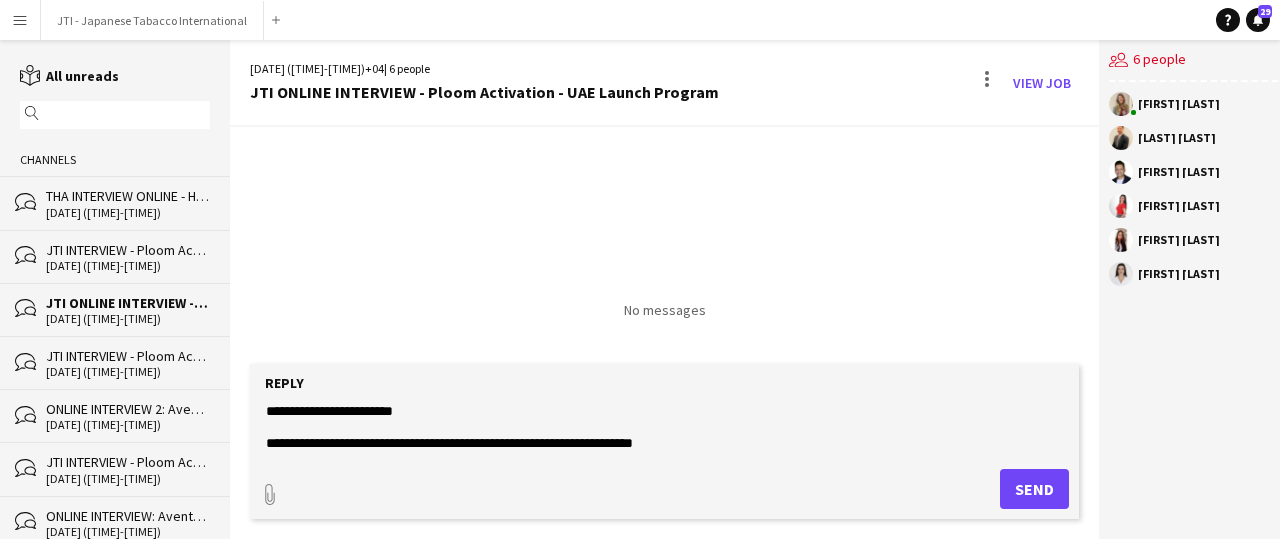 scroll, scrollTop: 0, scrollLeft: 0, axis: both 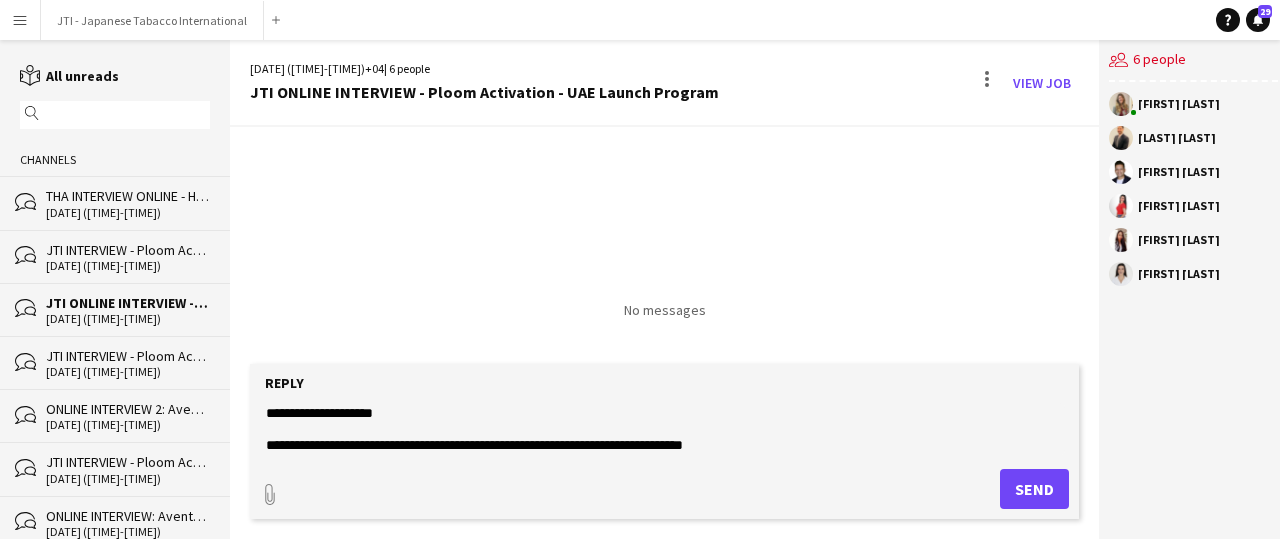 click on "**********" 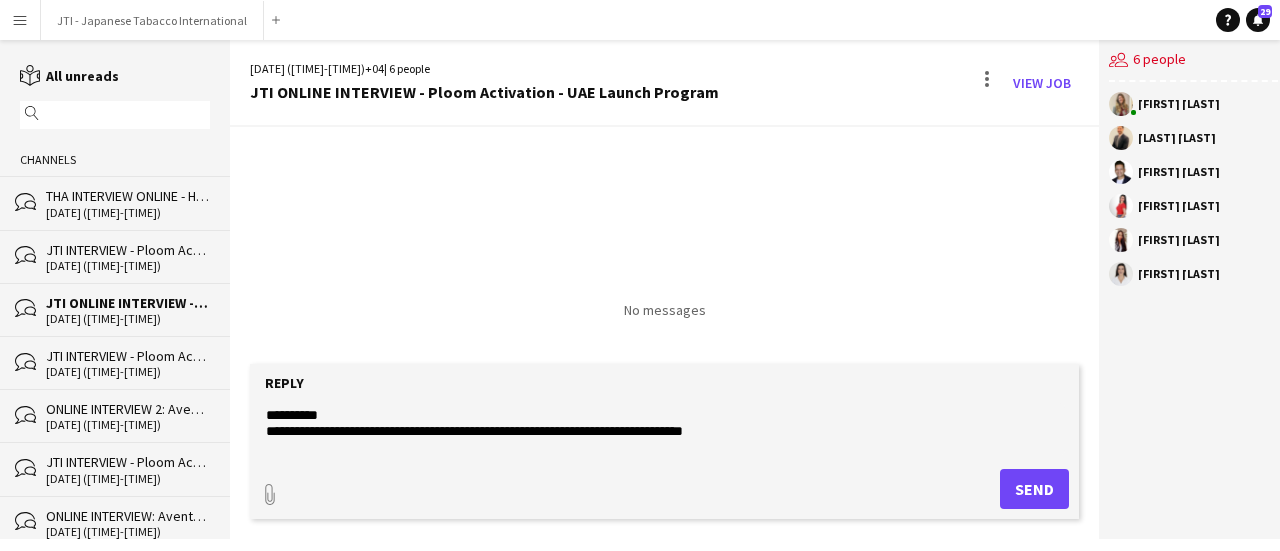 scroll, scrollTop: 46, scrollLeft: 0, axis: vertical 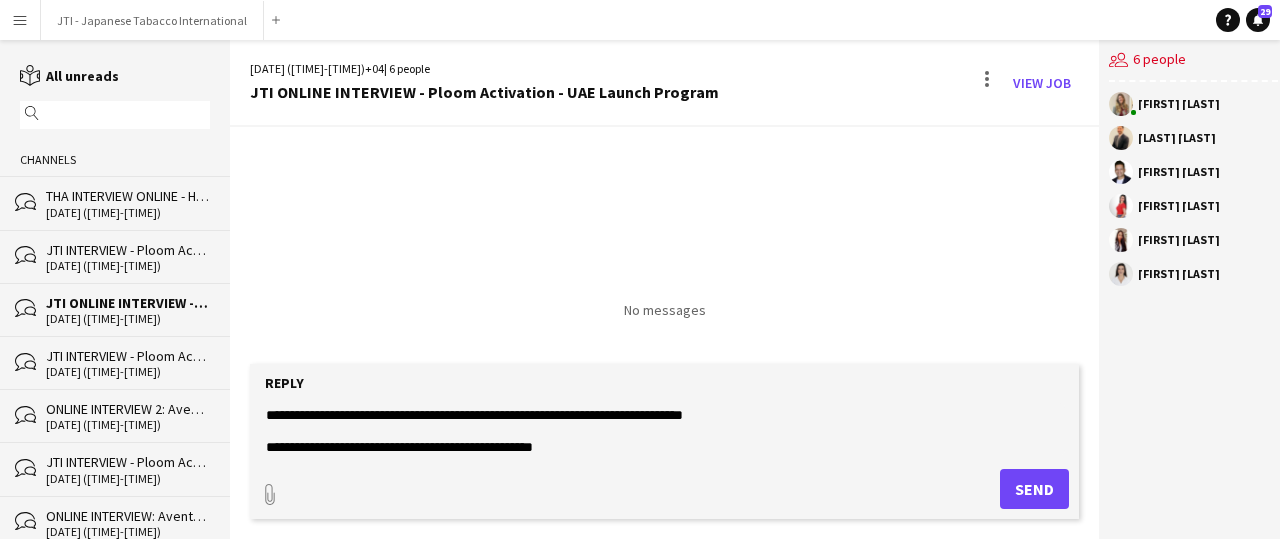click on "**********" 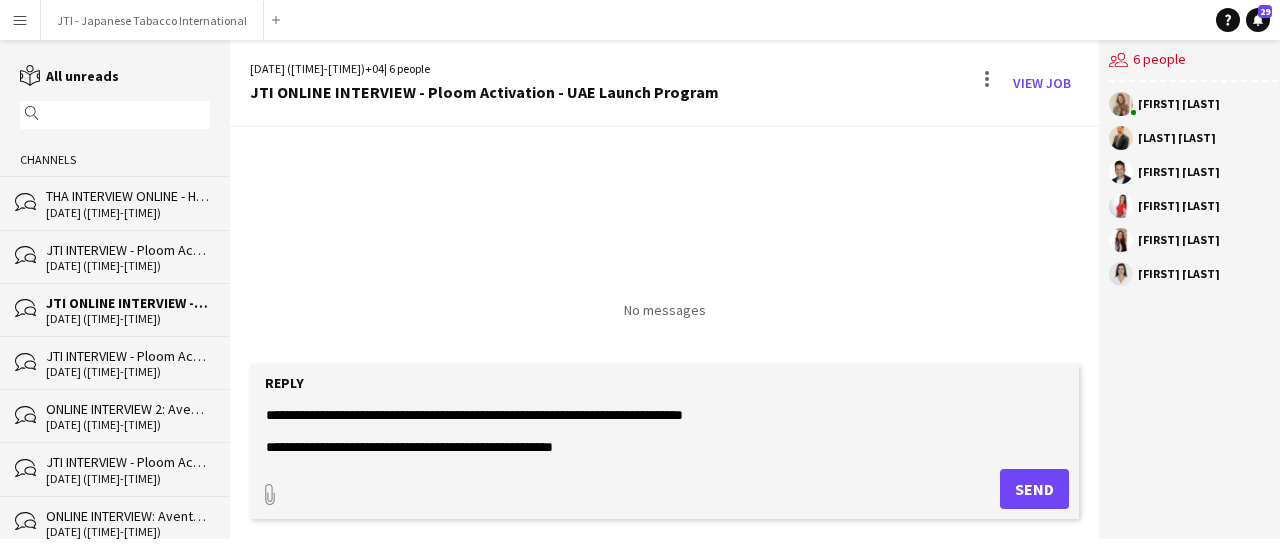 drag, startPoint x: 496, startPoint y: 448, endPoint x: 516, endPoint y: 445, distance: 20.22375 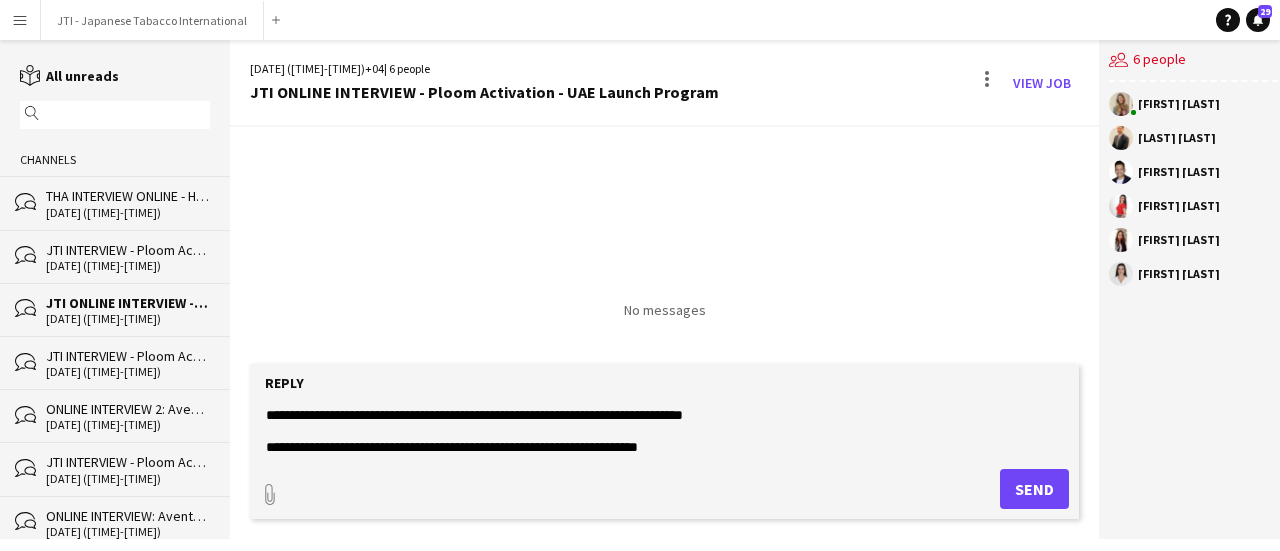 scroll, scrollTop: 63, scrollLeft: 0, axis: vertical 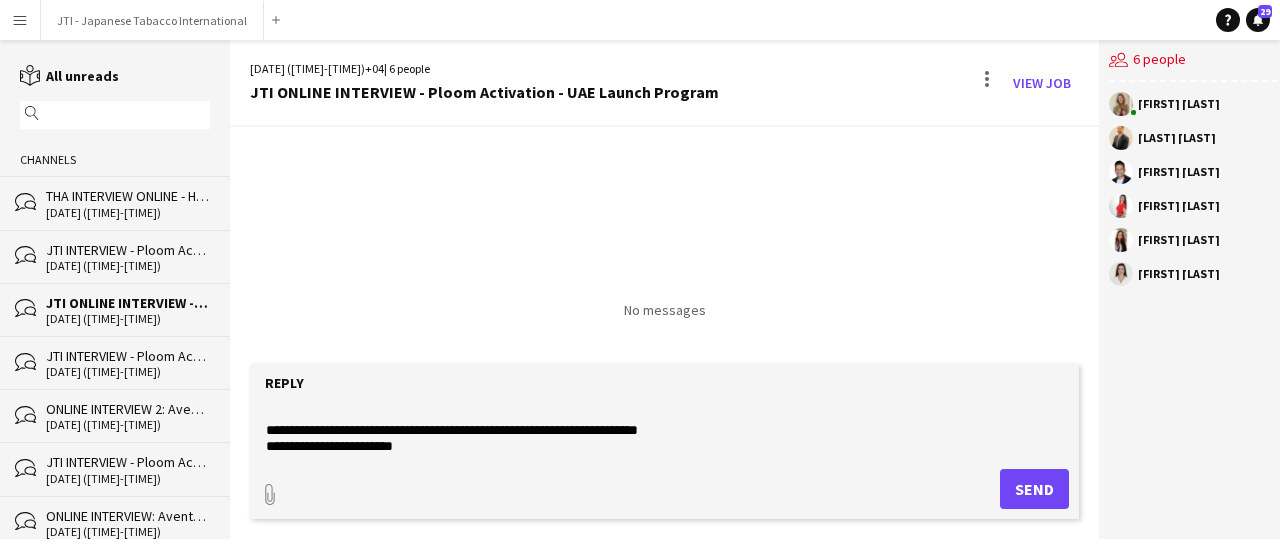 drag, startPoint x: 395, startPoint y: 443, endPoint x: 428, endPoint y: 431, distance: 35.1141 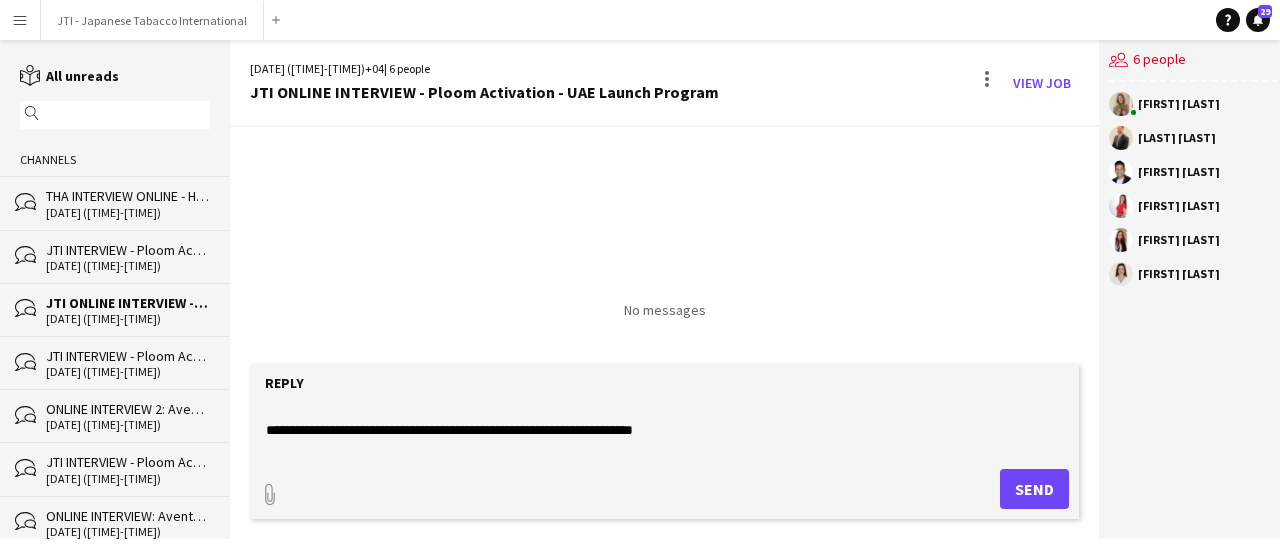 scroll, scrollTop: 127, scrollLeft: 0, axis: vertical 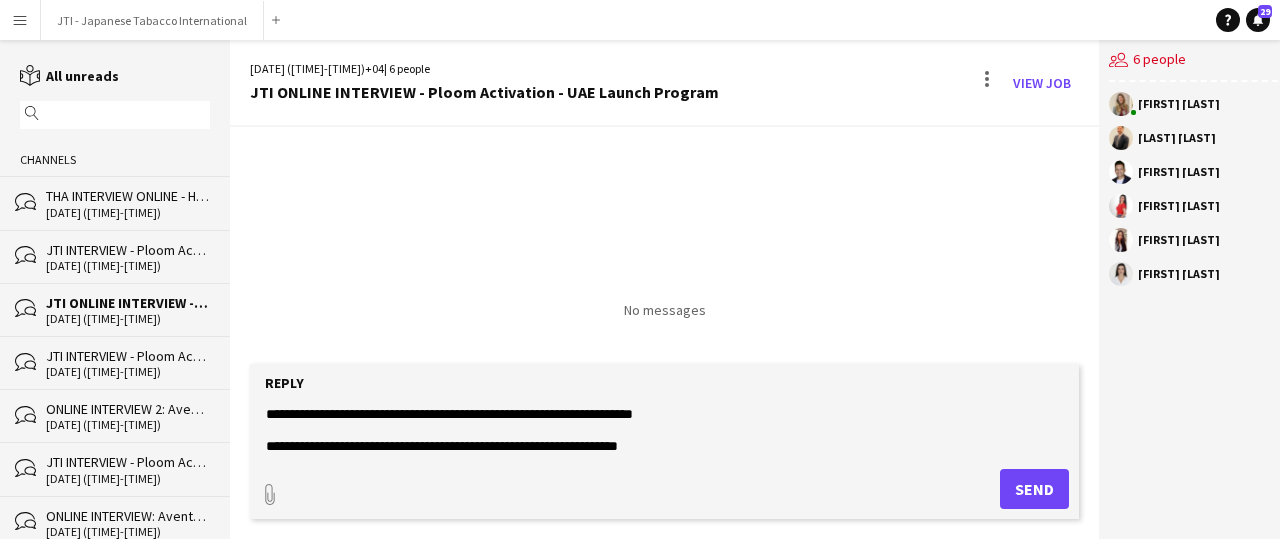 click on "**********" 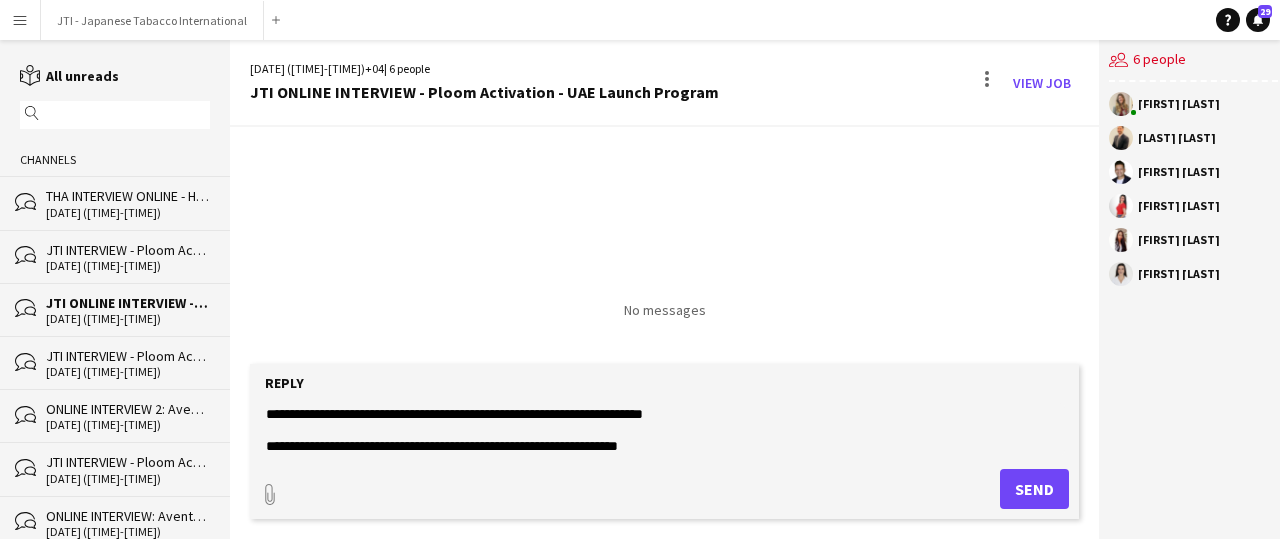 click on "**********" 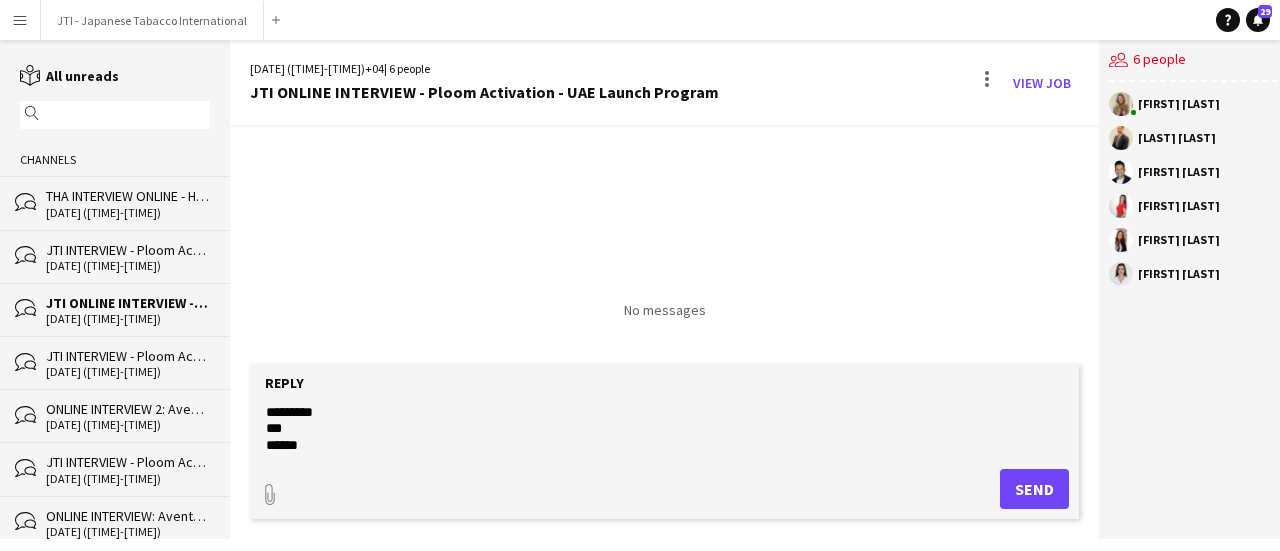scroll, scrollTop: 129, scrollLeft: 0, axis: vertical 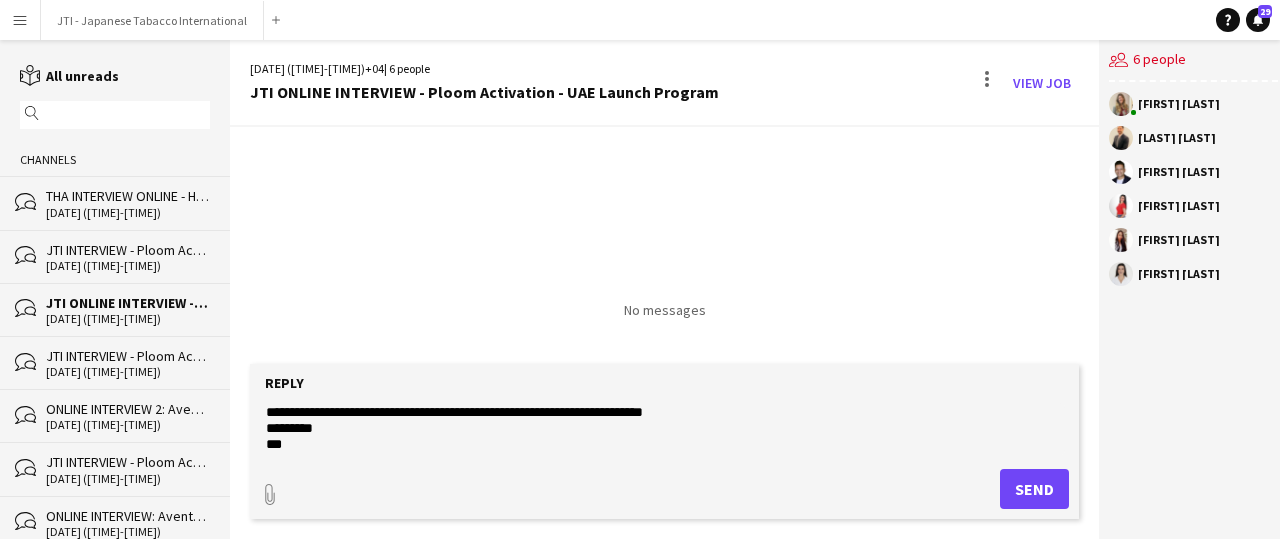 click on "**********" 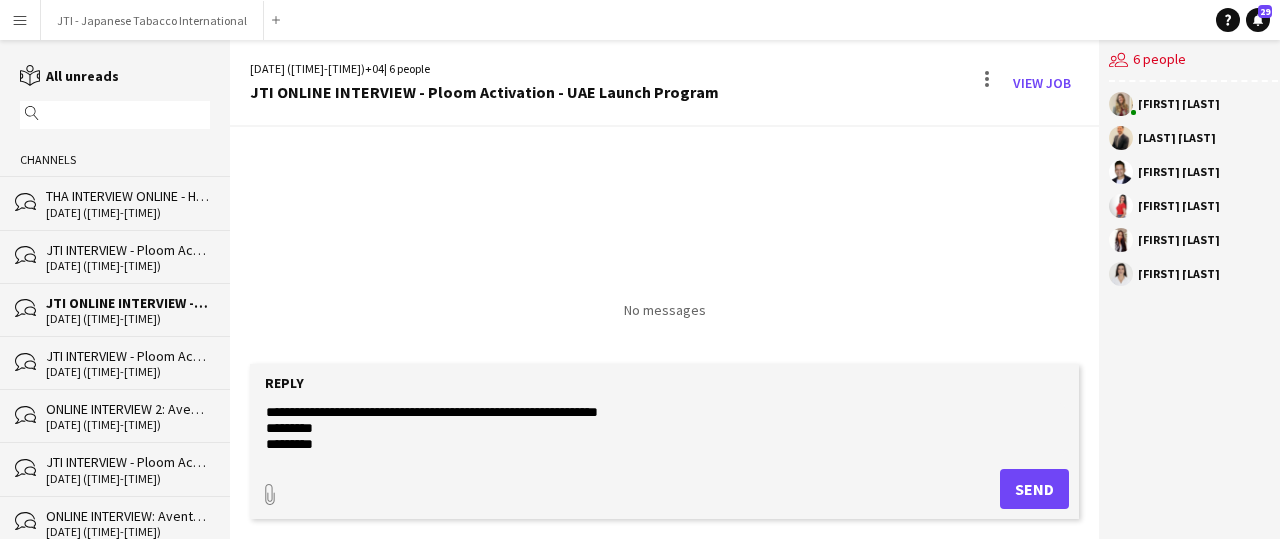 scroll, scrollTop: 145, scrollLeft: 0, axis: vertical 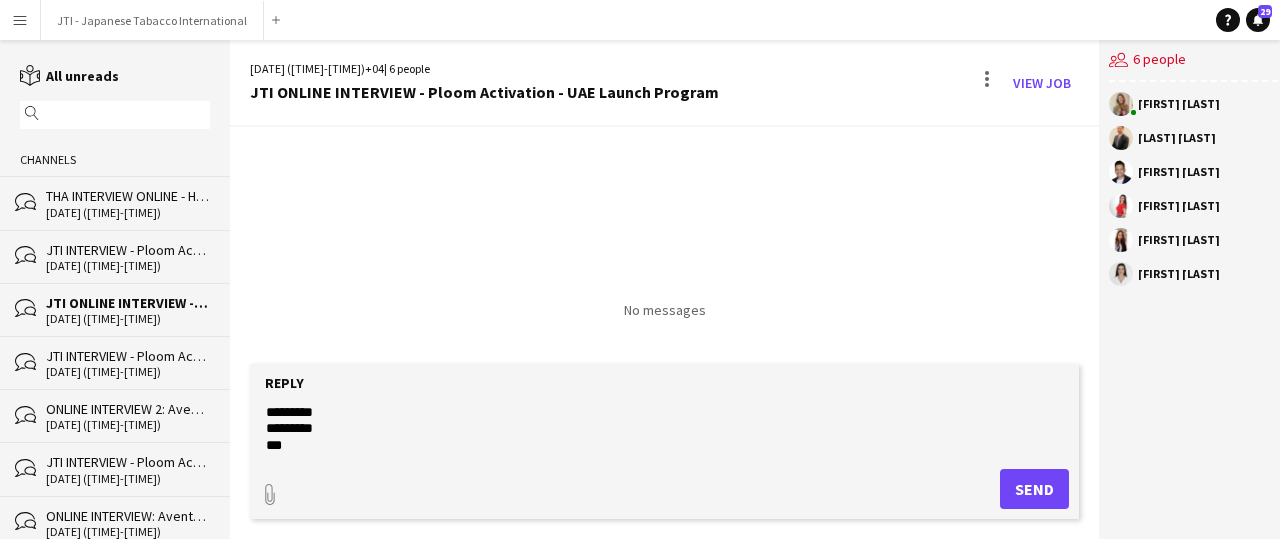 click on "**********" 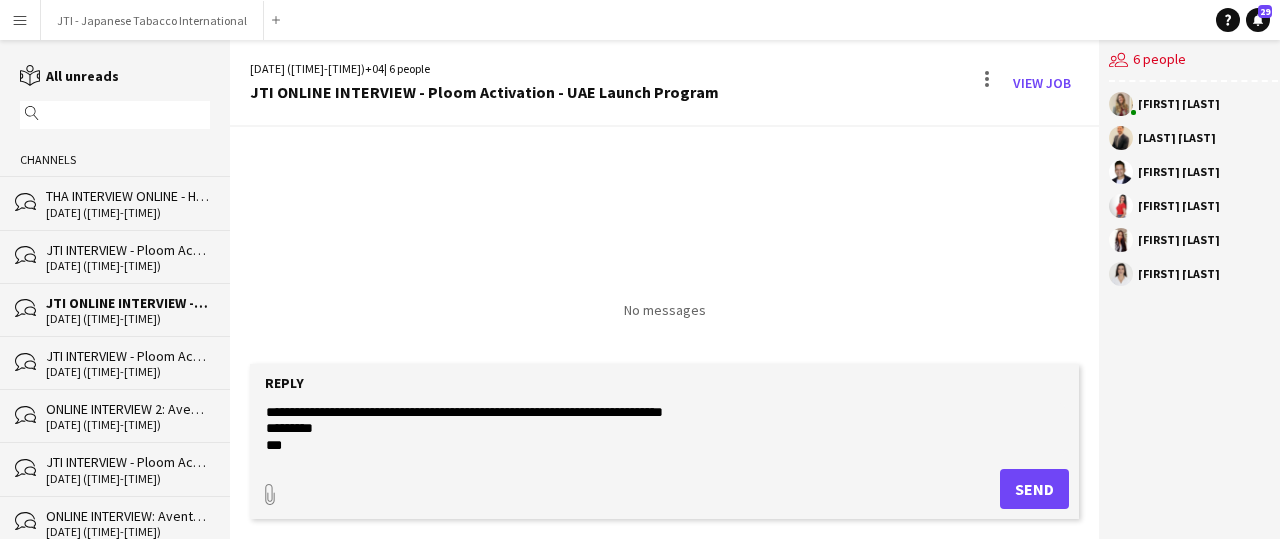 click on "**********" 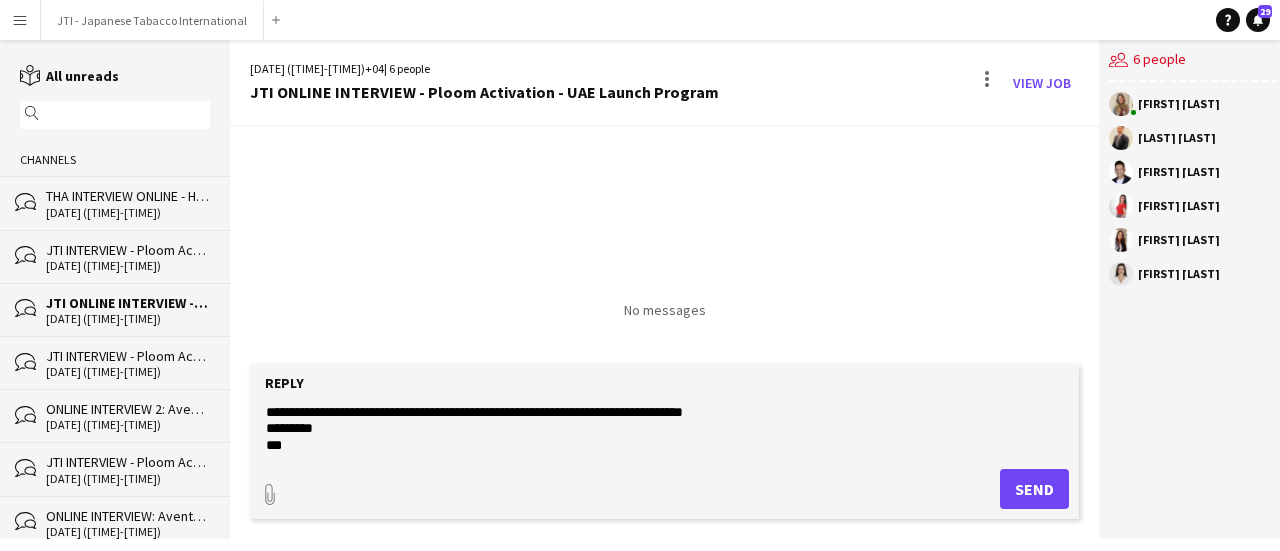 click on "**********" 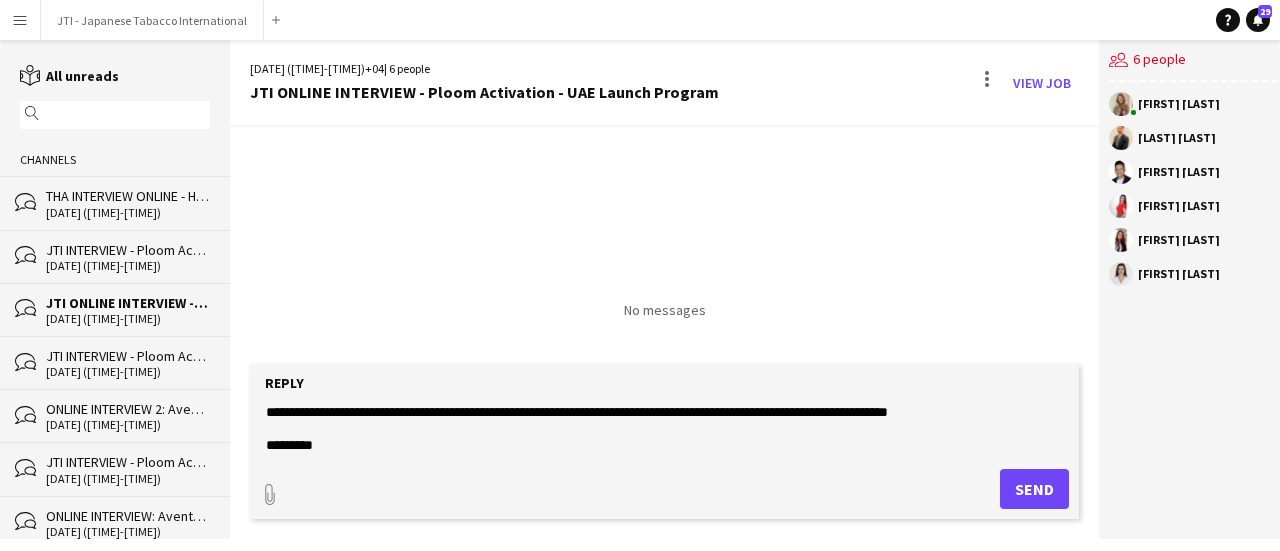 click on "**********" 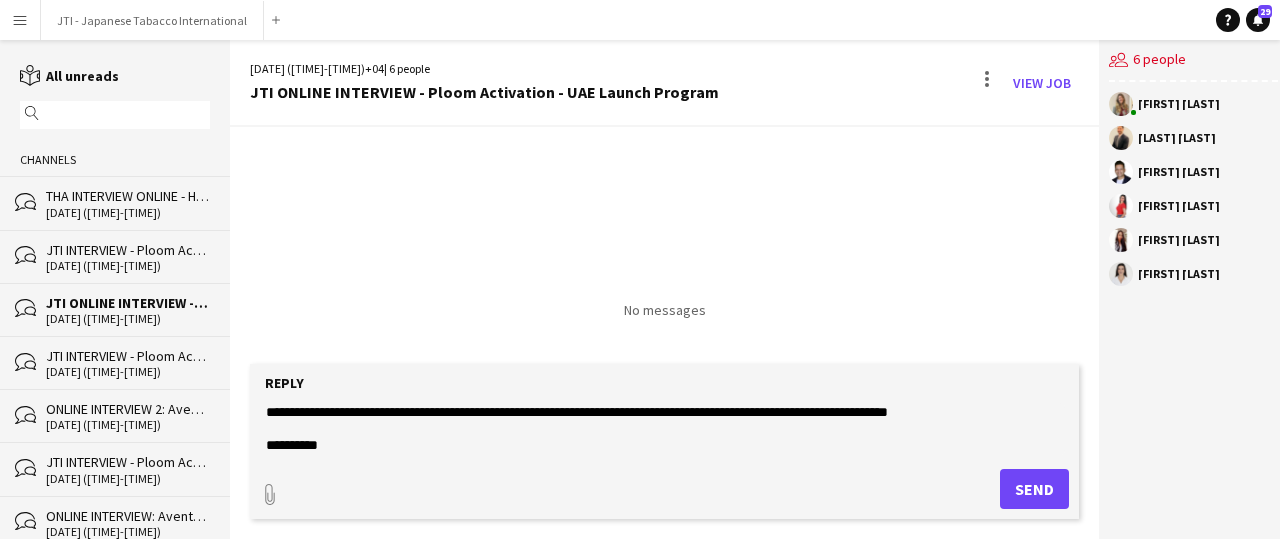 click on "**********" 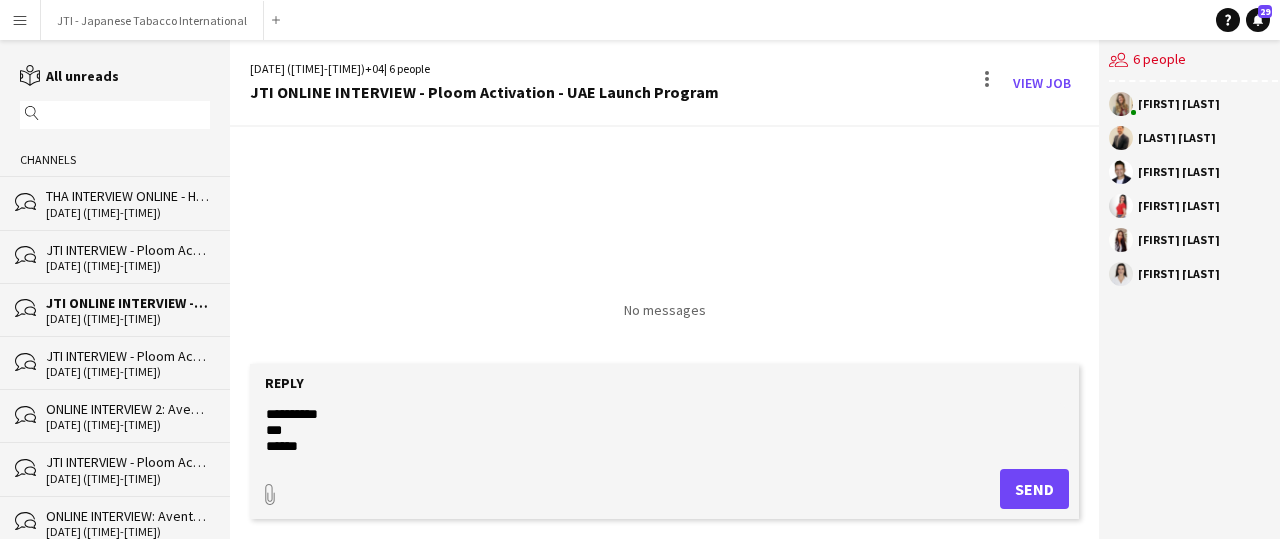 click on "**********" 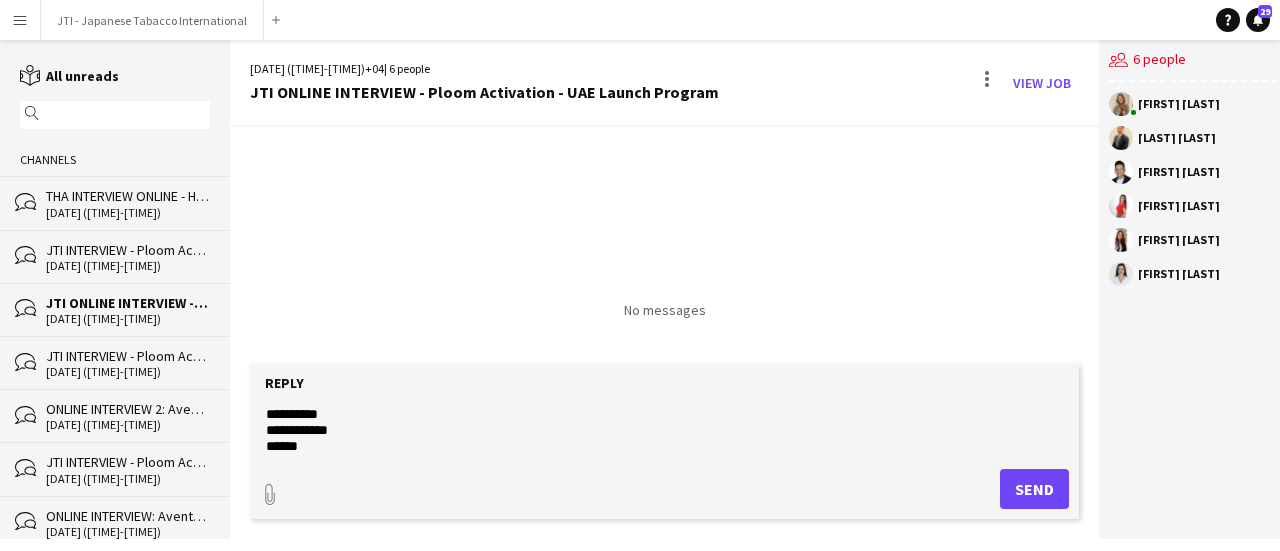 click on "**********" 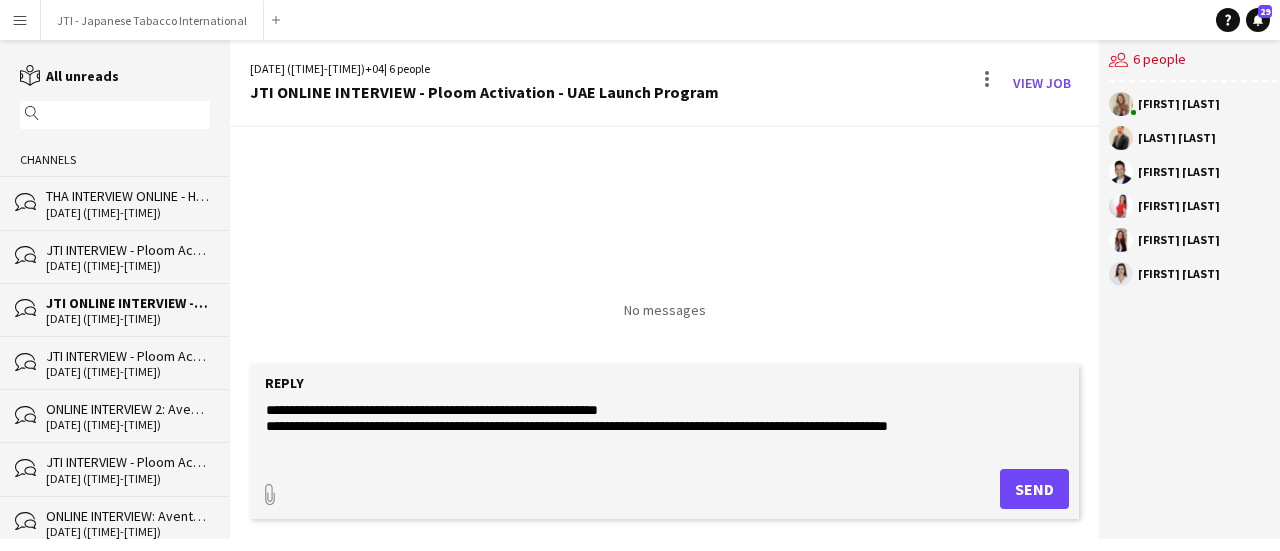 scroll, scrollTop: 100, scrollLeft: 0, axis: vertical 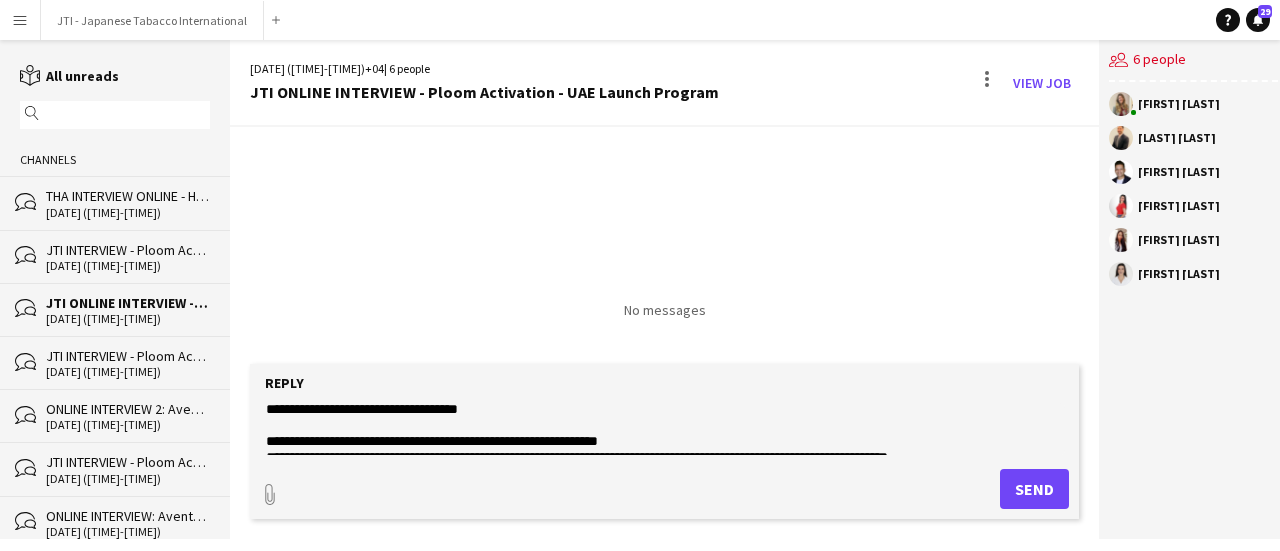 click on "**********" 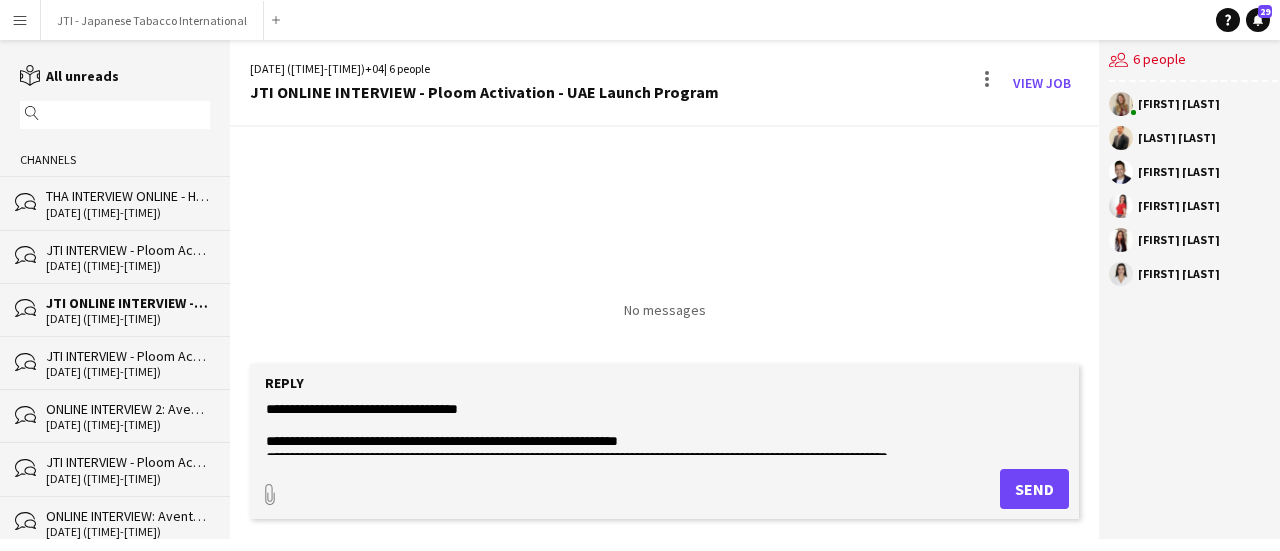 type on "**********" 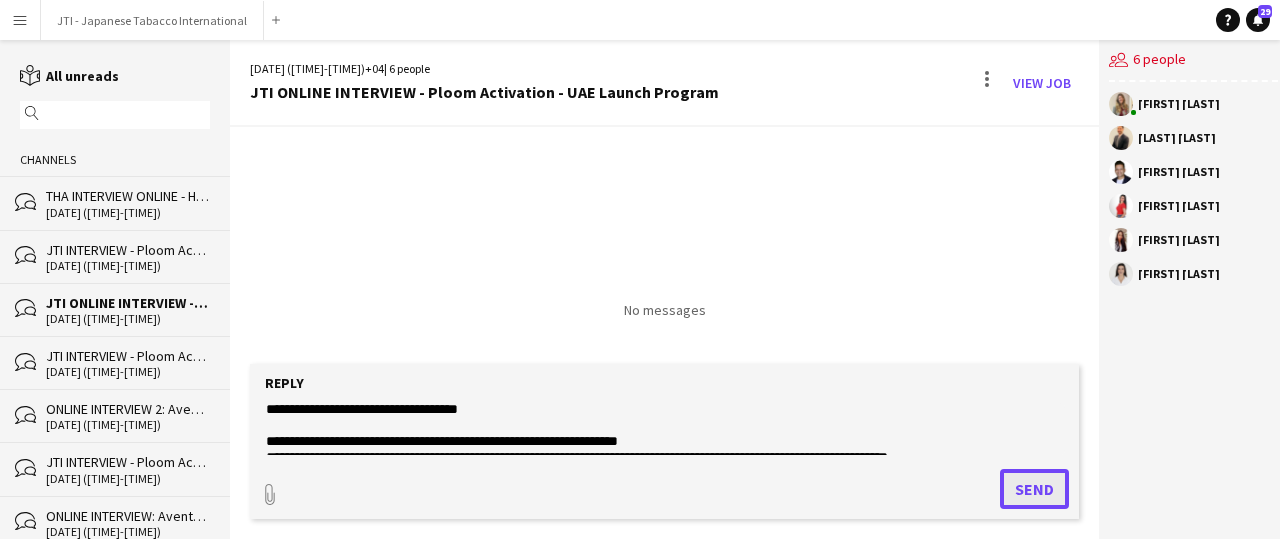 click on "Send" 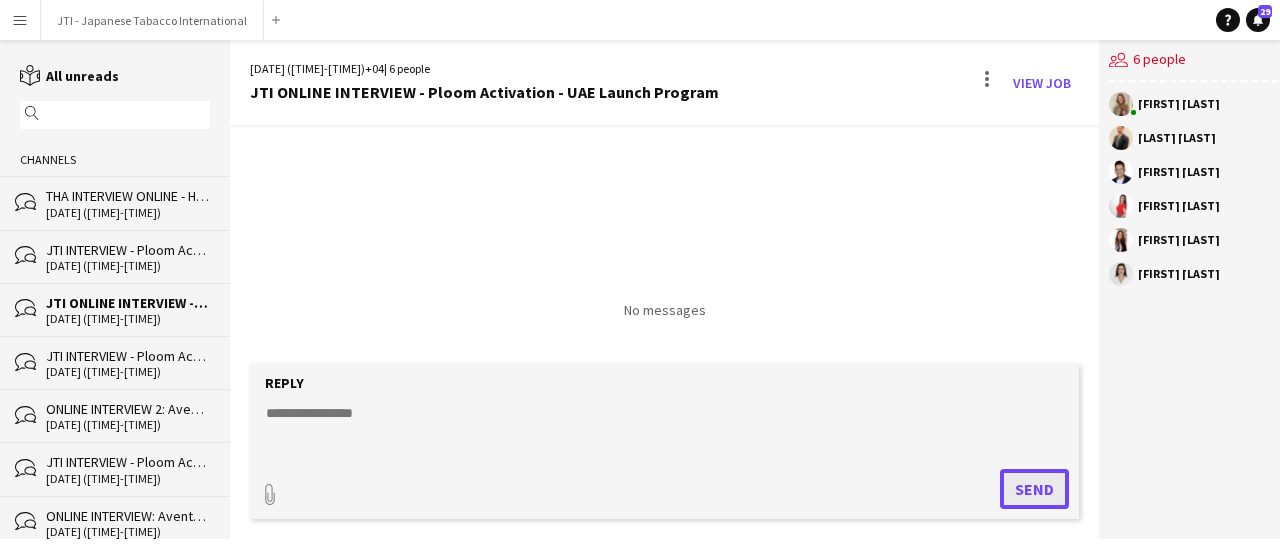 scroll, scrollTop: 0, scrollLeft: 0, axis: both 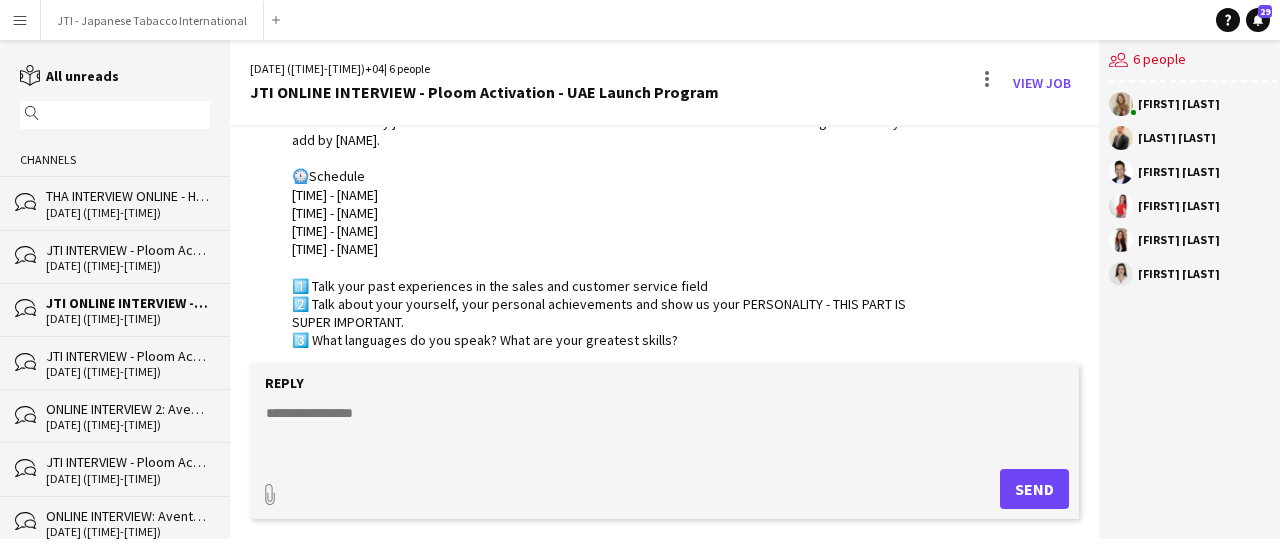 click on "[DATE] ([TIME]-[TIME])" 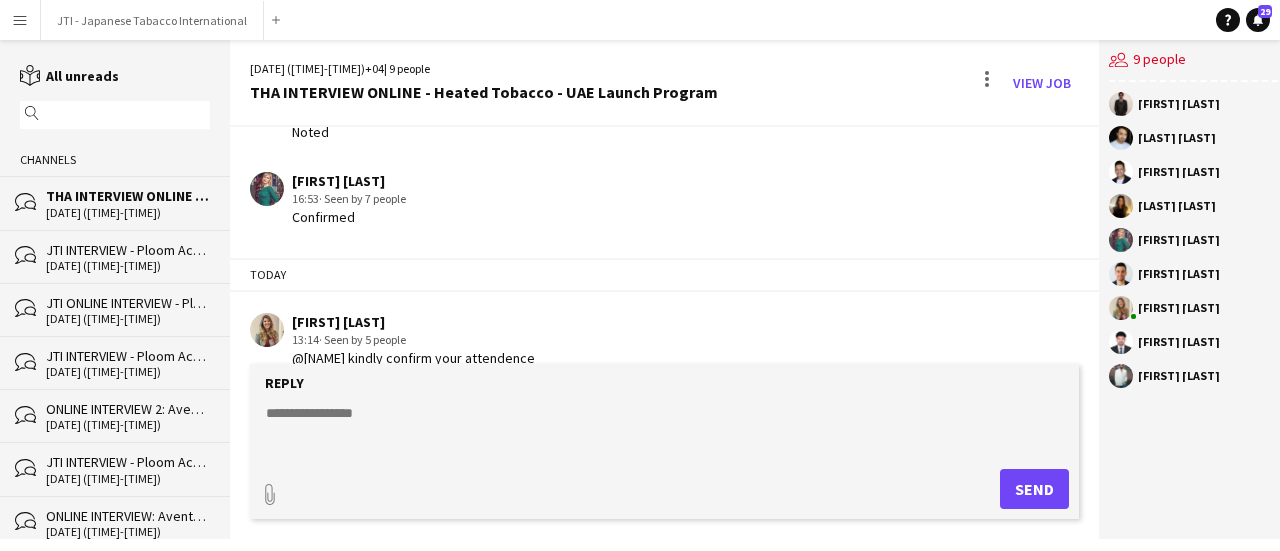 scroll, scrollTop: 758, scrollLeft: 0, axis: vertical 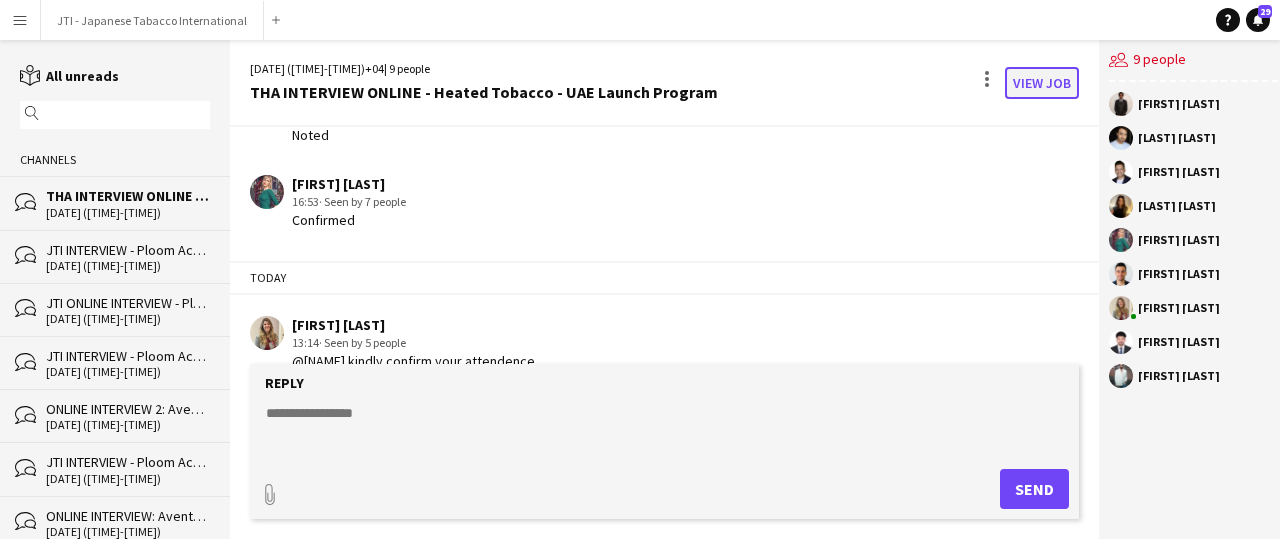 click on "View Job" 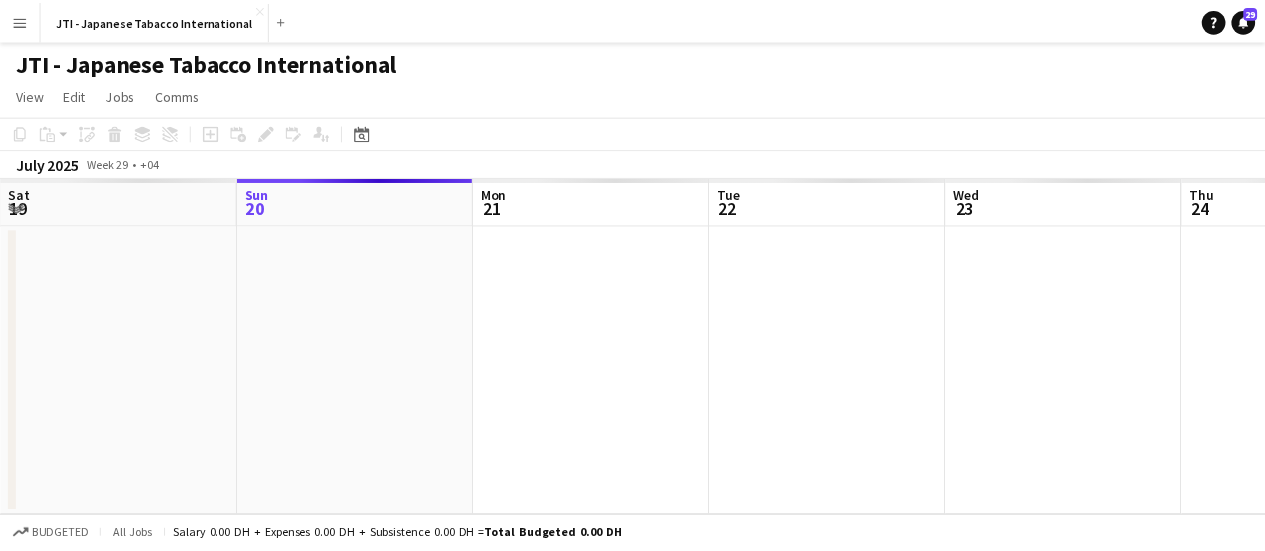 scroll, scrollTop: 0, scrollLeft: 688, axis: horizontal 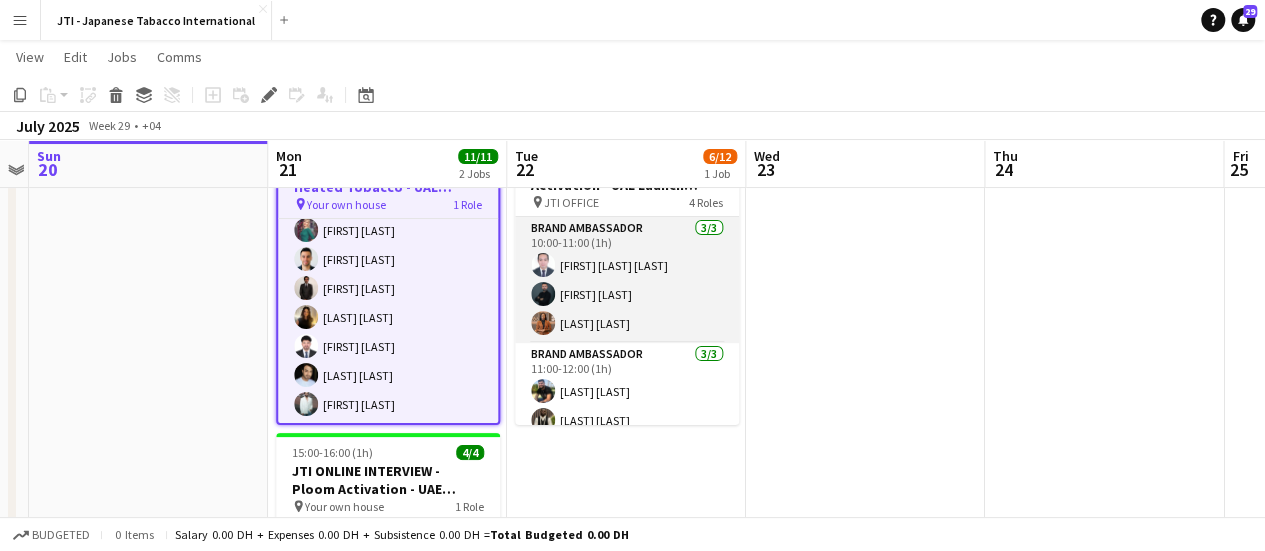 click on "Brand Ambassador    3/3   [TIME]-[TIME] ([DURATION])
[FIRST] [LAST] [FIRST] [LAST] [FIRST] [LAST] [FIRST] [LAST]" at bounding box center [627, 280] 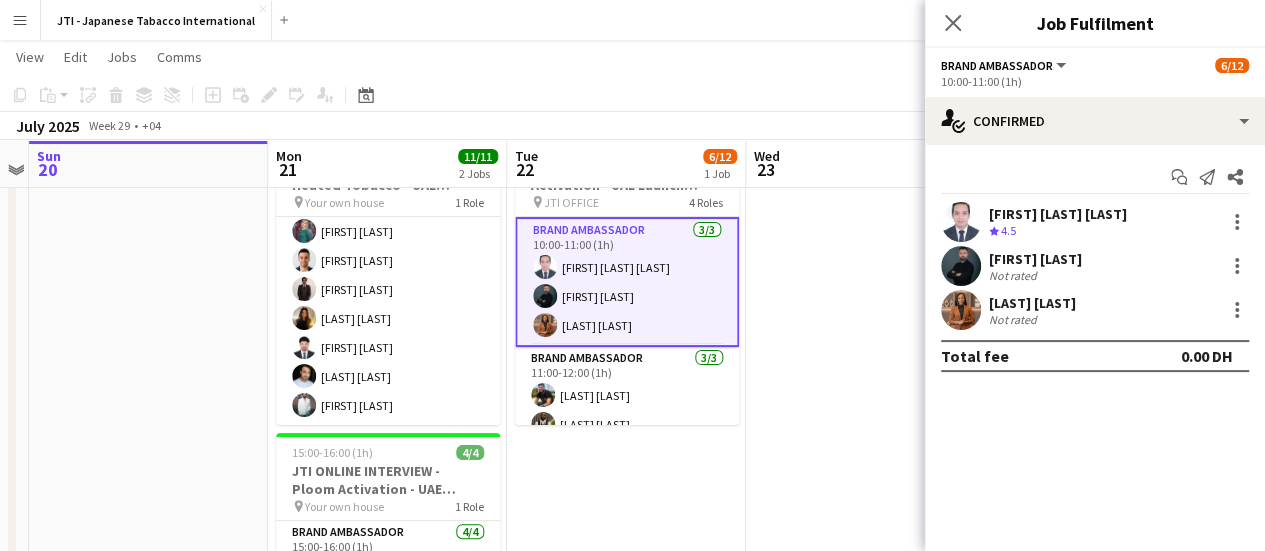 scroll, scrollTop: 33, scrollLeft: 0, axis: vertical 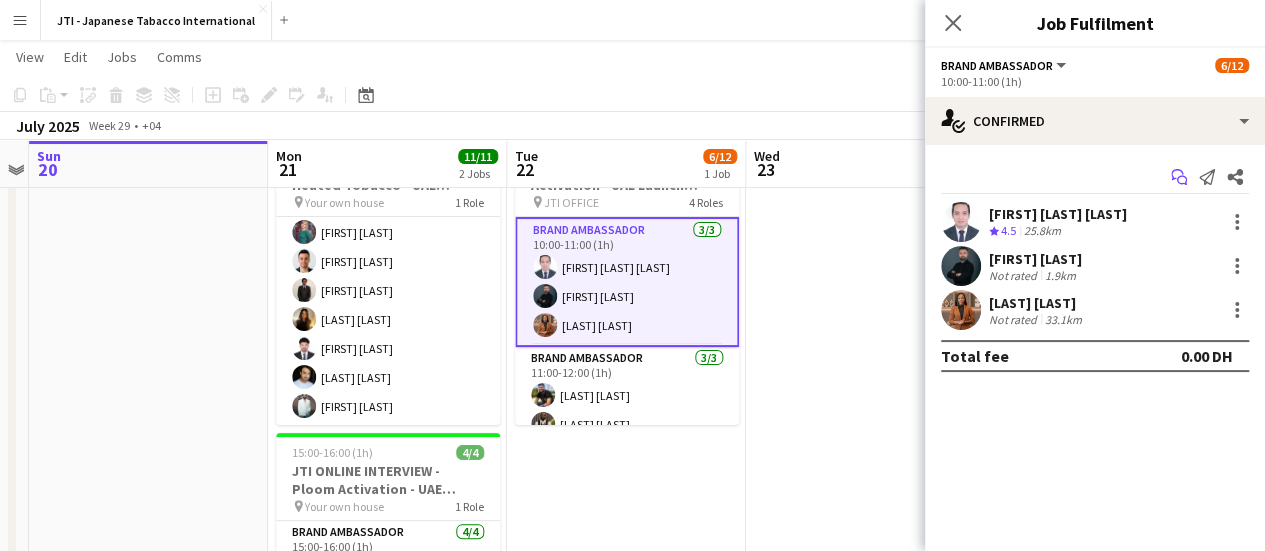click on "Start chat" 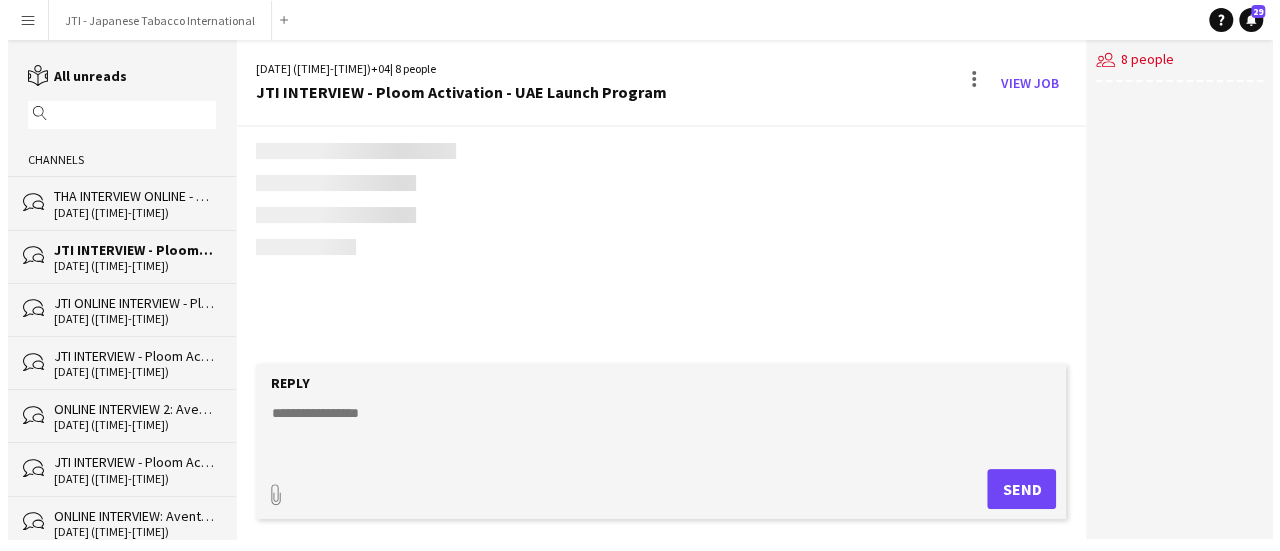 scroll, scrollTop: 0, scrollLeft: 0, axis: both 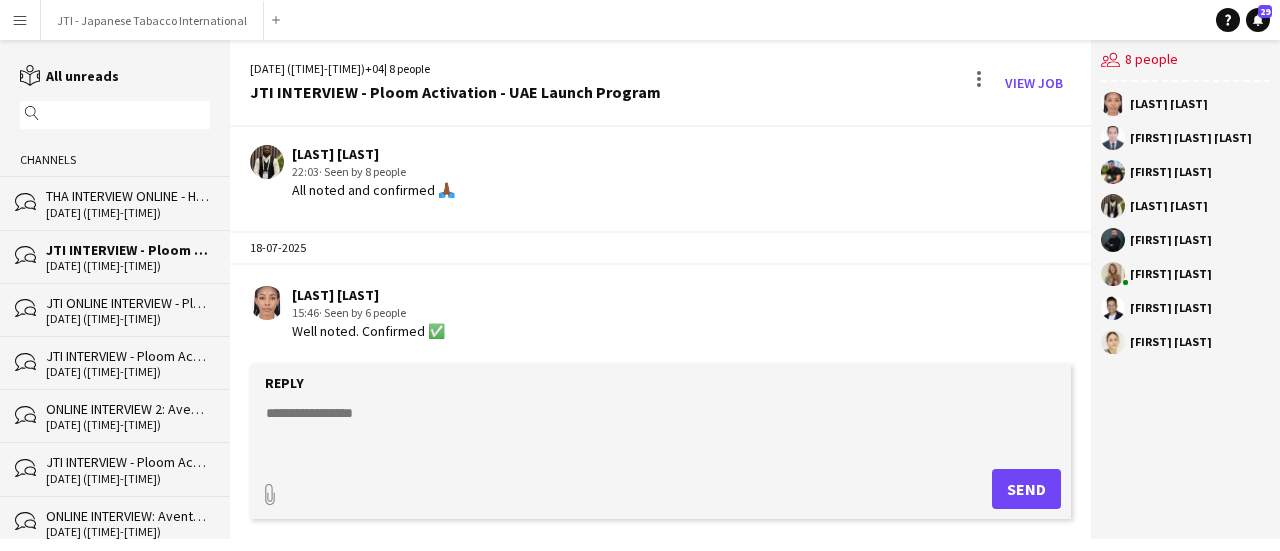 click on "JTI ONLINE INTERVIEW - Ploom Activation - UAE Launch Program" 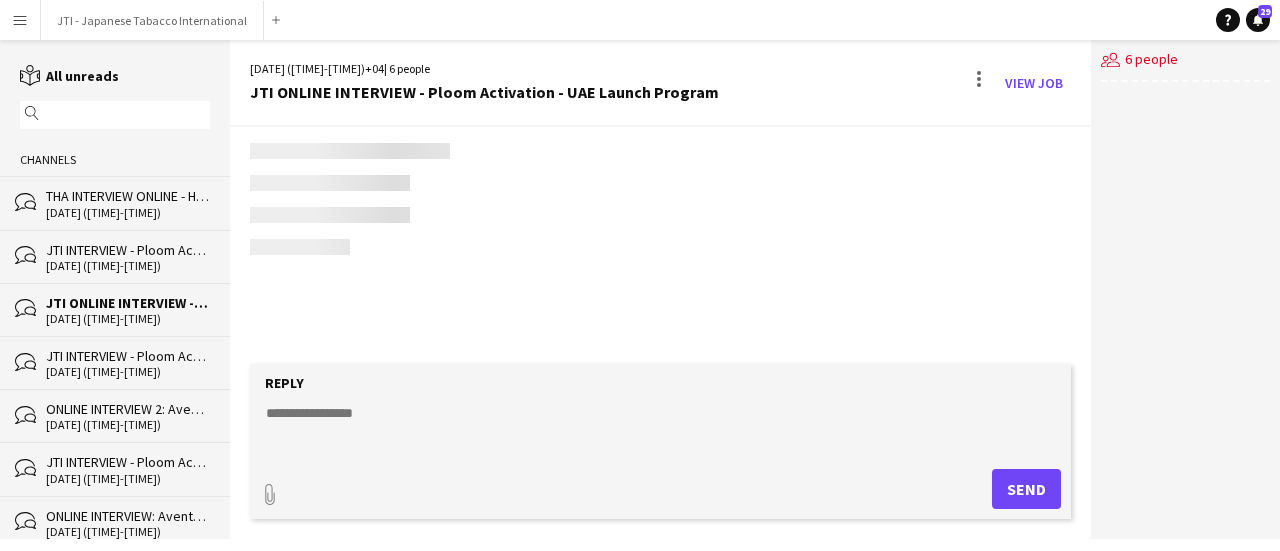 scroll, scrollTop: 386, scrollLeft: 0, axis: vertical 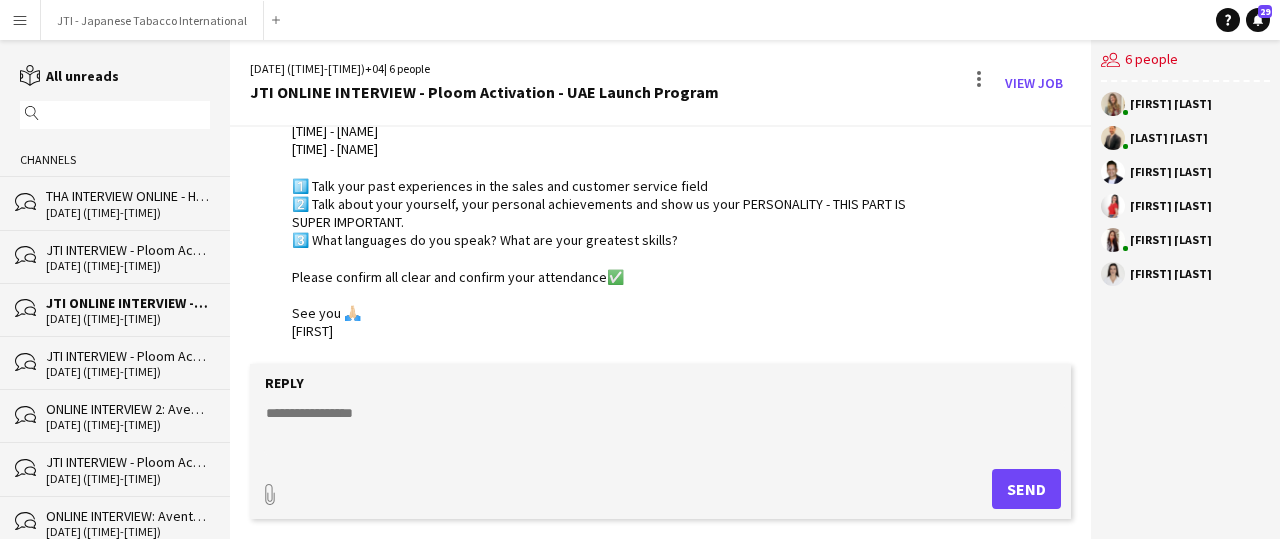 click on "JTI INTERVIEW - Ploom Activation - UAE Launch Program" 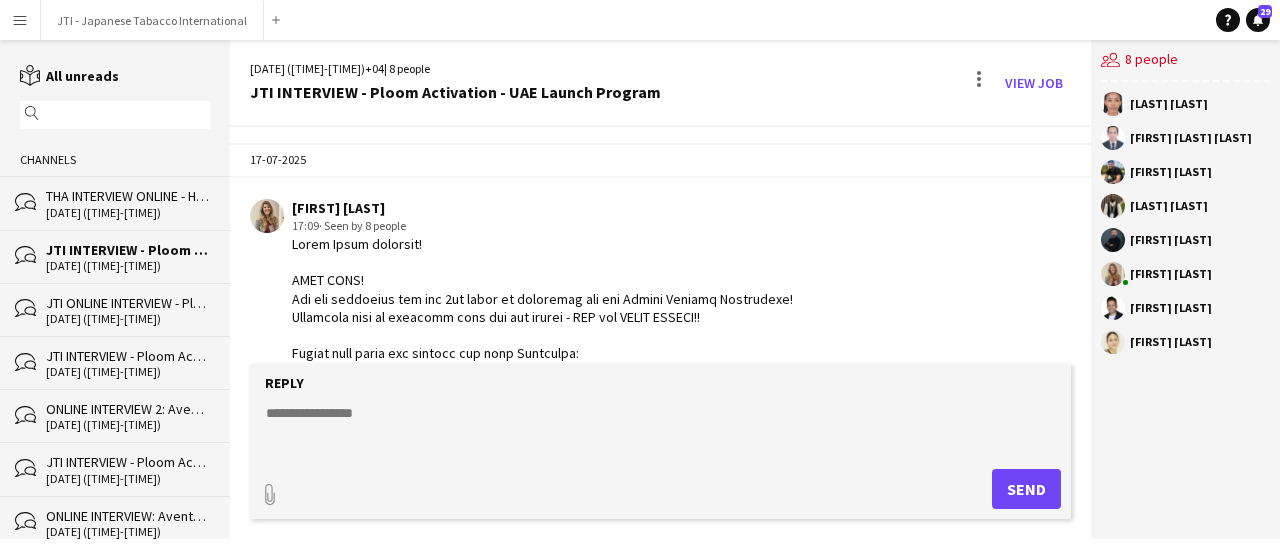 scroll, scrollTop: 1273, scrollLeft: 0, axis: vertical 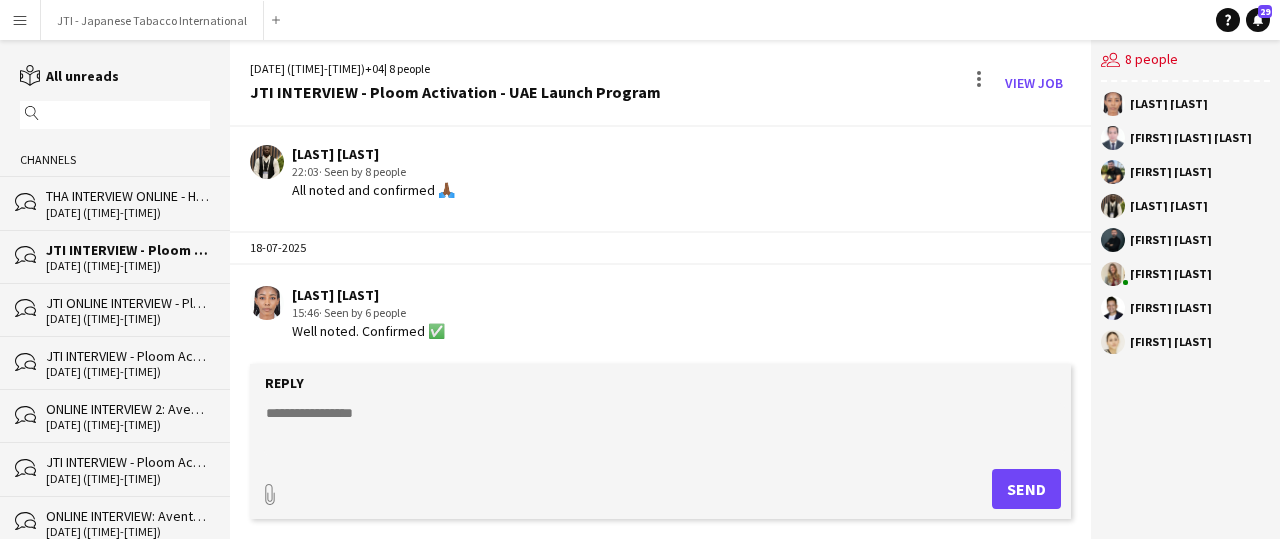 click on "JTI ONLINE INTERVIEW - Ploom Activation - UAE Launch Program" 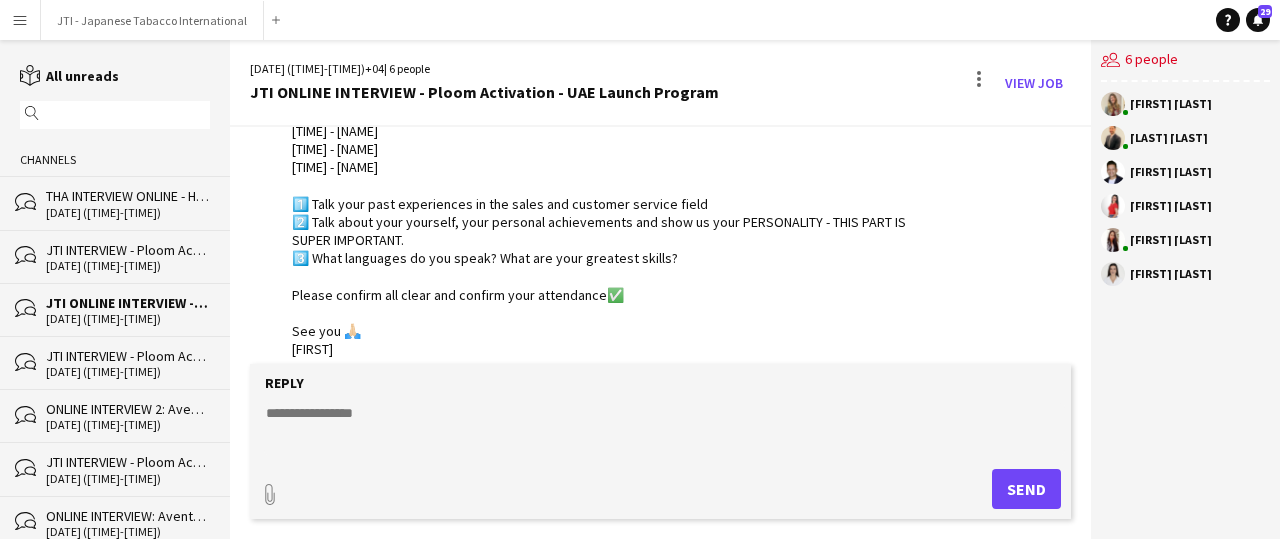 scroll, scrollTop: 386, scrollLeft: 0, axis: vertical 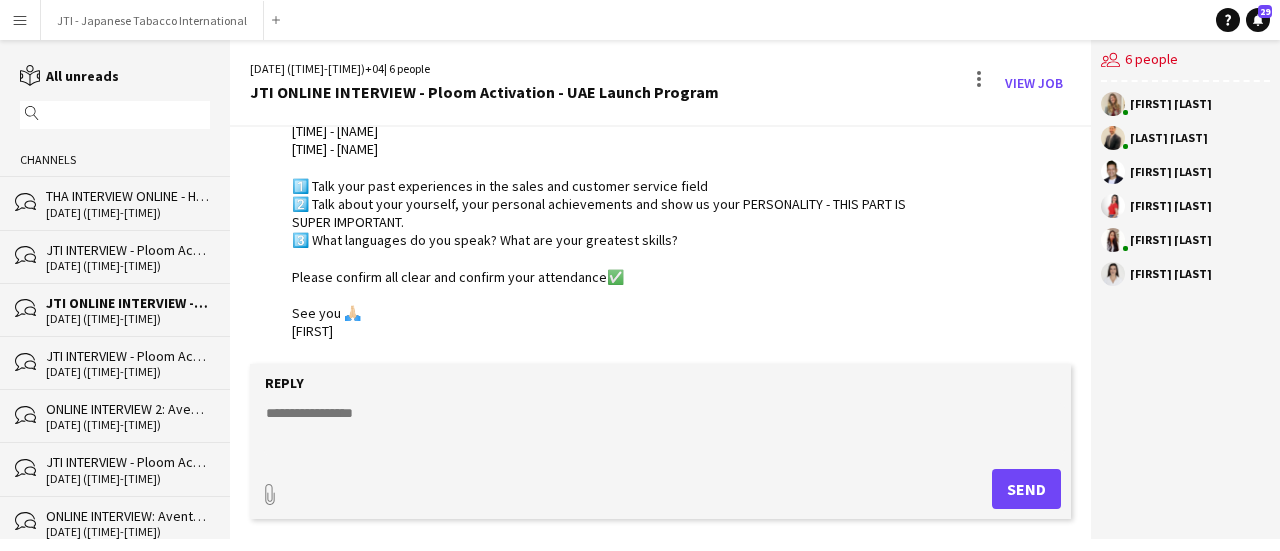 click on "[DATE] ([TIME]-[TIME])" 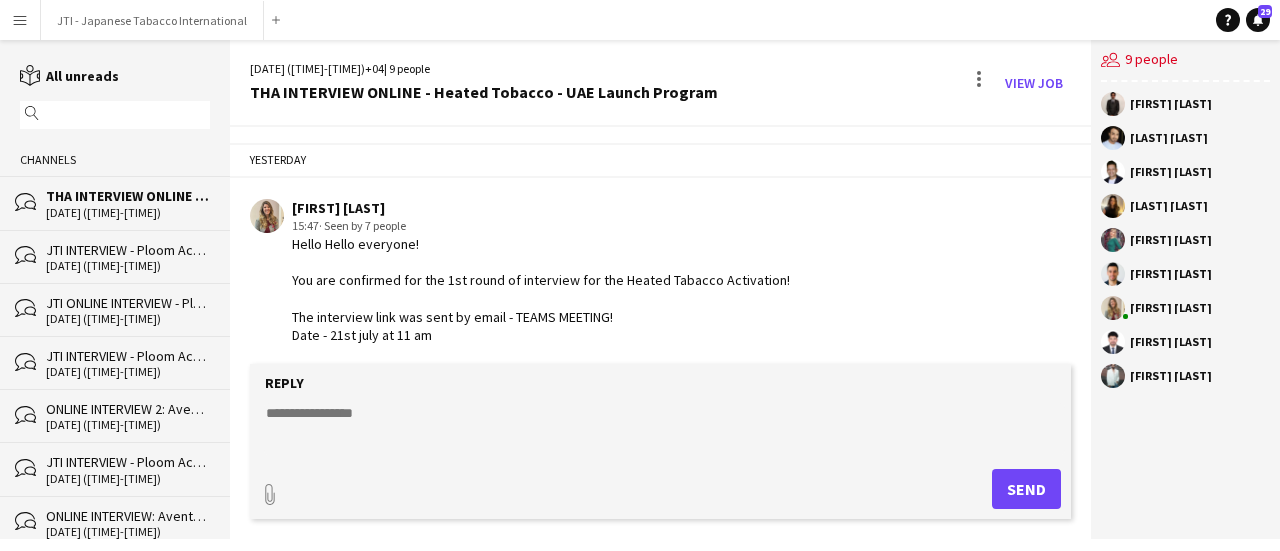 scroll, scrollTop: 958, scrollLeft: 0, axis: vertical 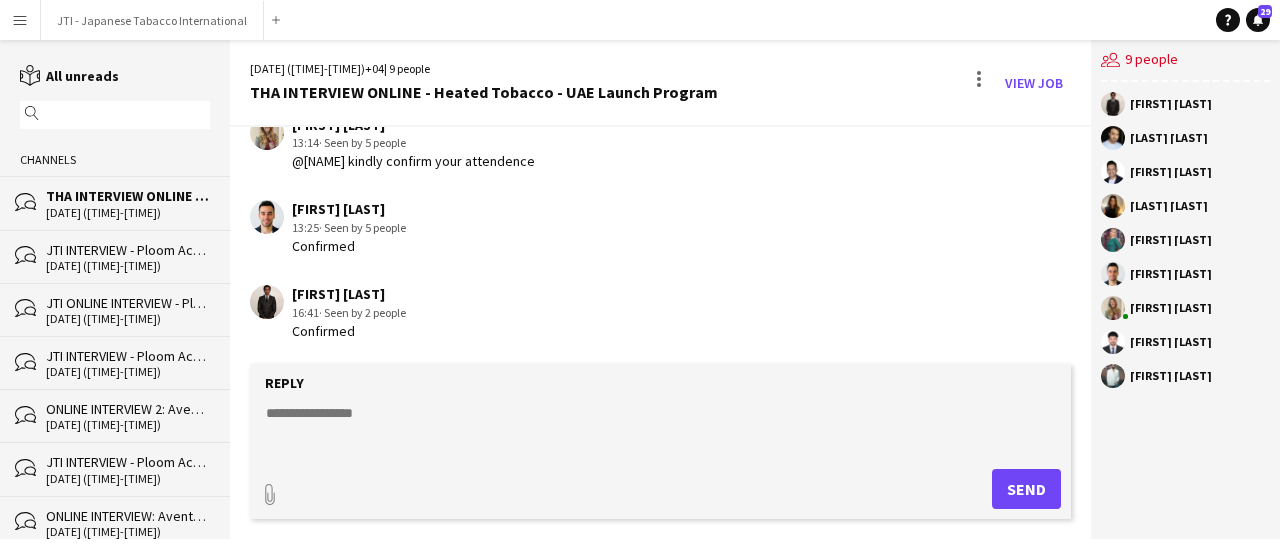 click on "JTI INTERVIEW - Ploom Activation - UAE Launch Program" 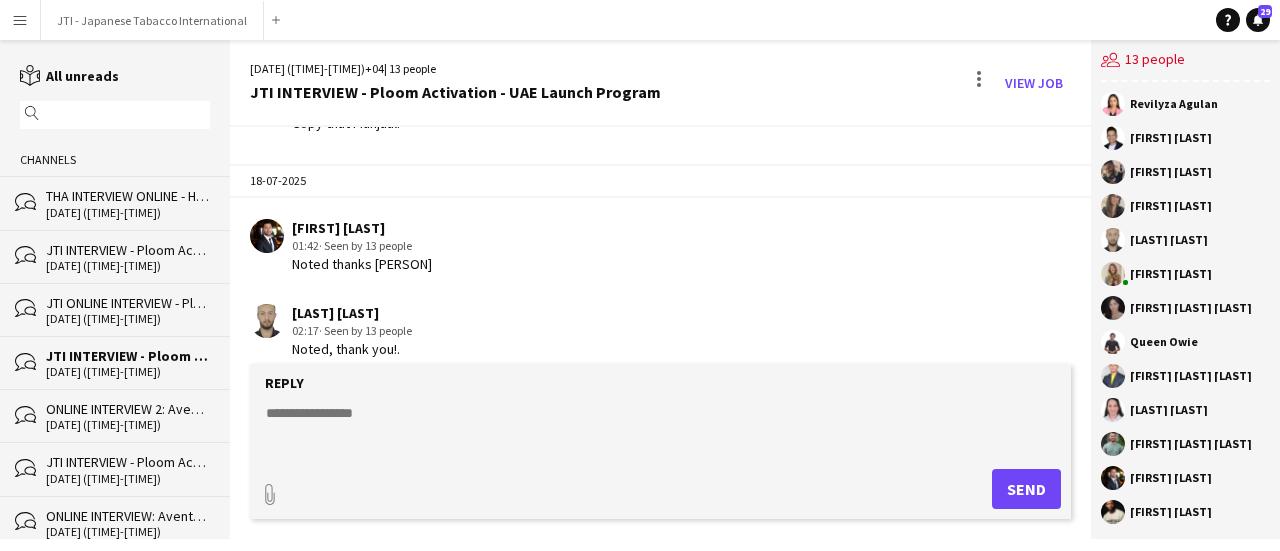 scroll, scrollTop: 2798, scrollLeft: 0, axis: vertical 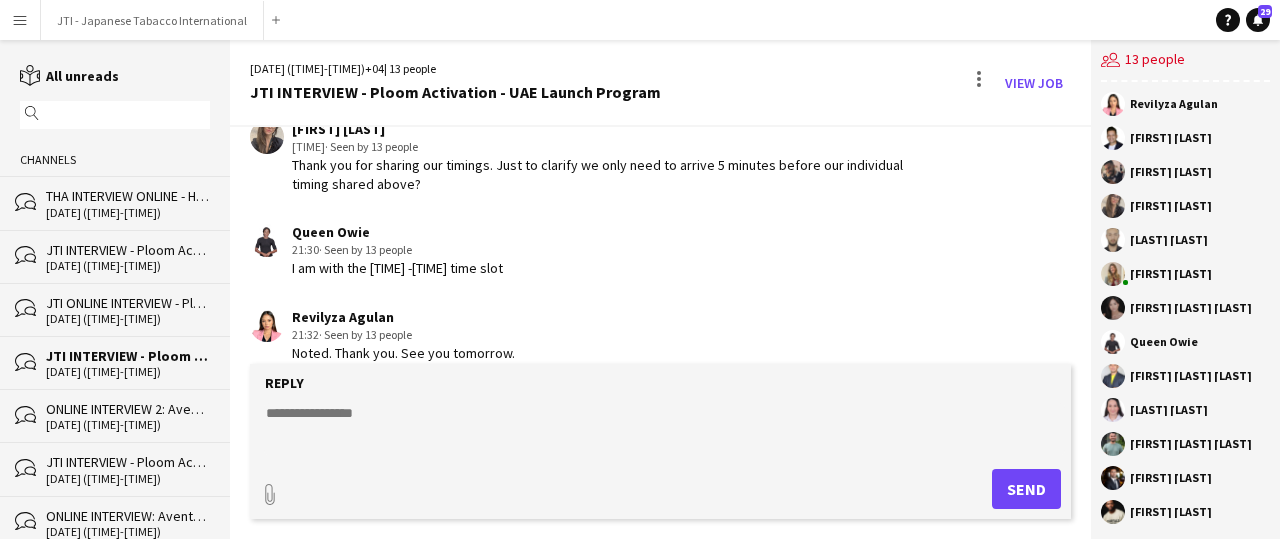 click on "ONLINE INTERVIEW 2: Aventura Parks Onsite Support" 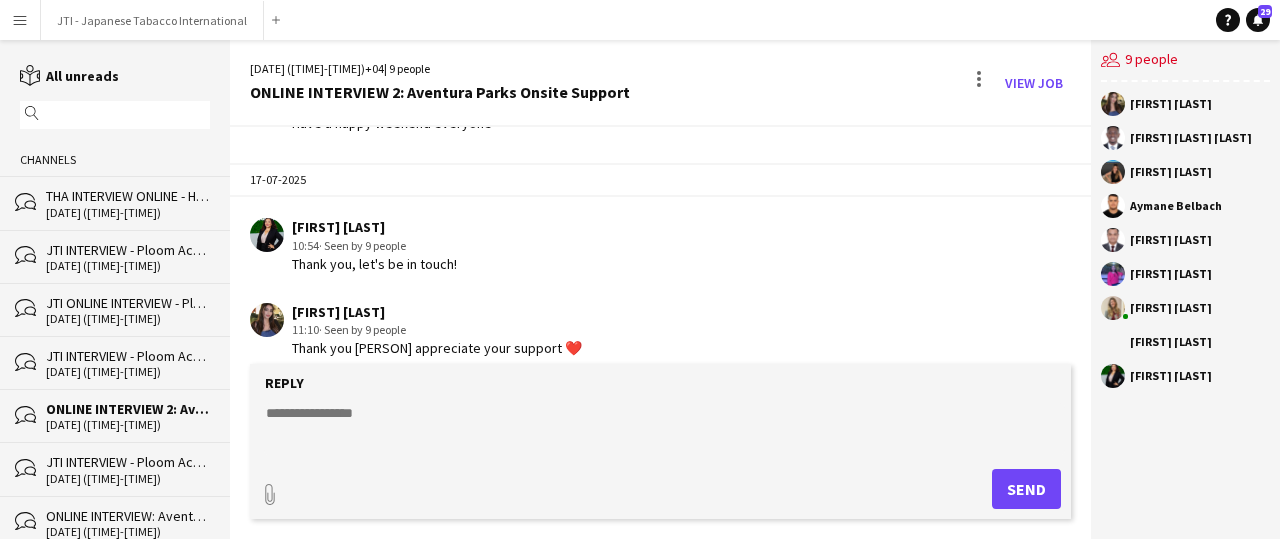 scroll, scrollTop: 697, scrollLeft: 0, axis: vertical 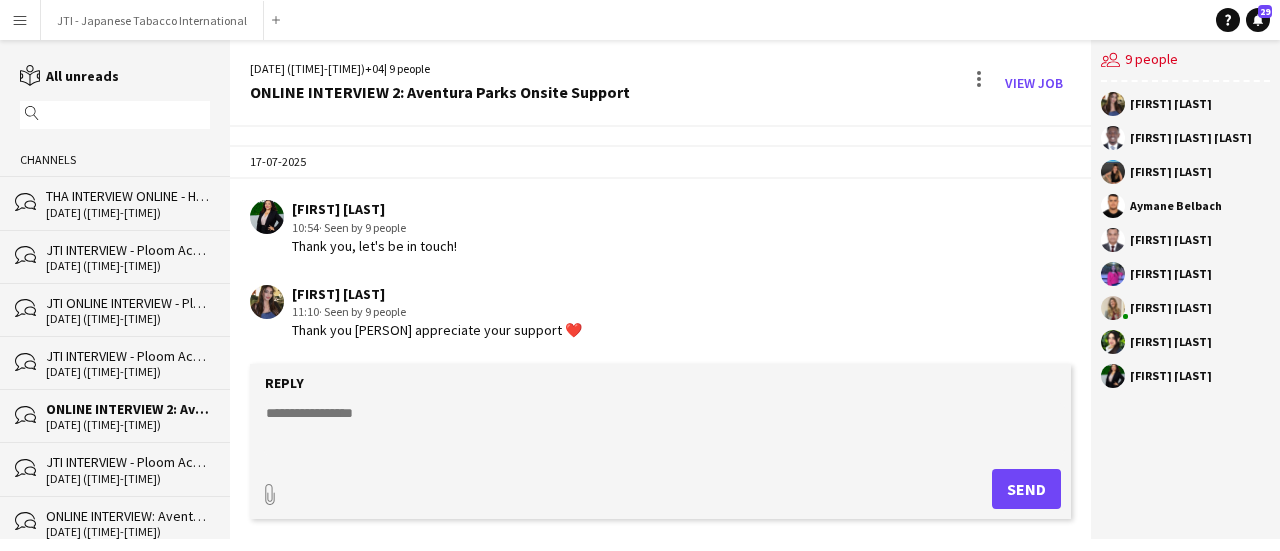 click on "JTI INTERVIEW - Ploom Activation - UAE Launch Program" 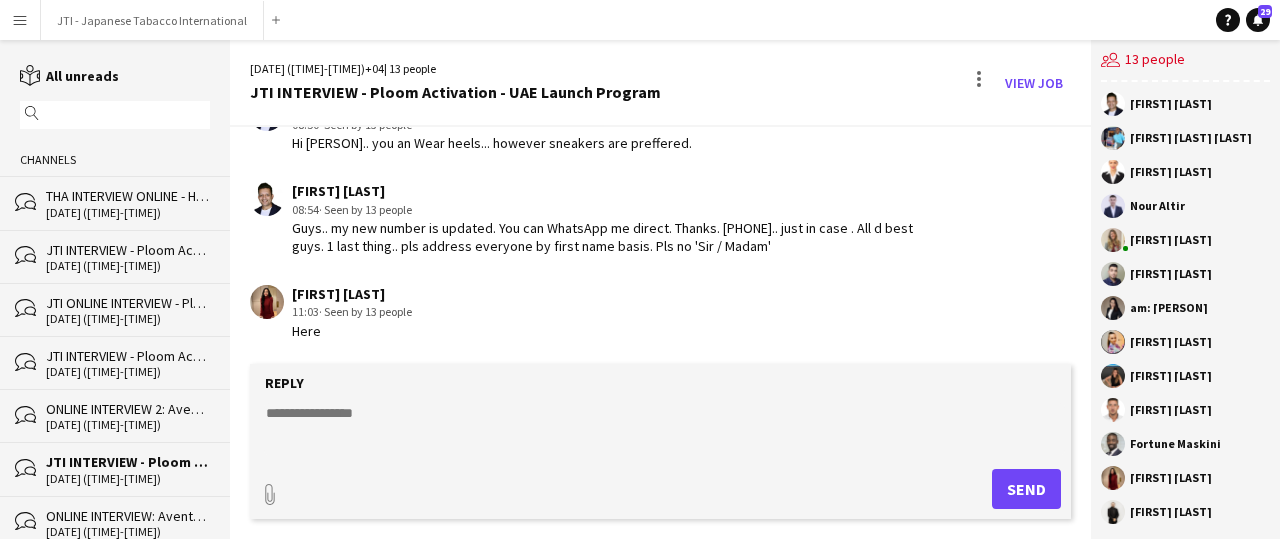 scroll, scrollTop: 2818, scrollLeft: 0, axis: vertical 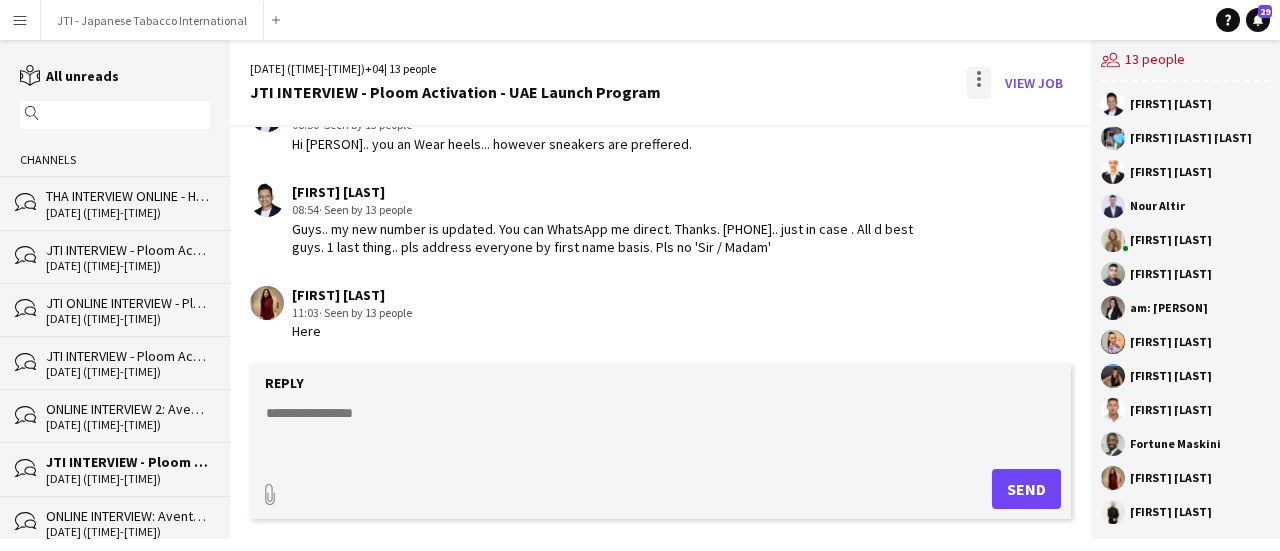 click 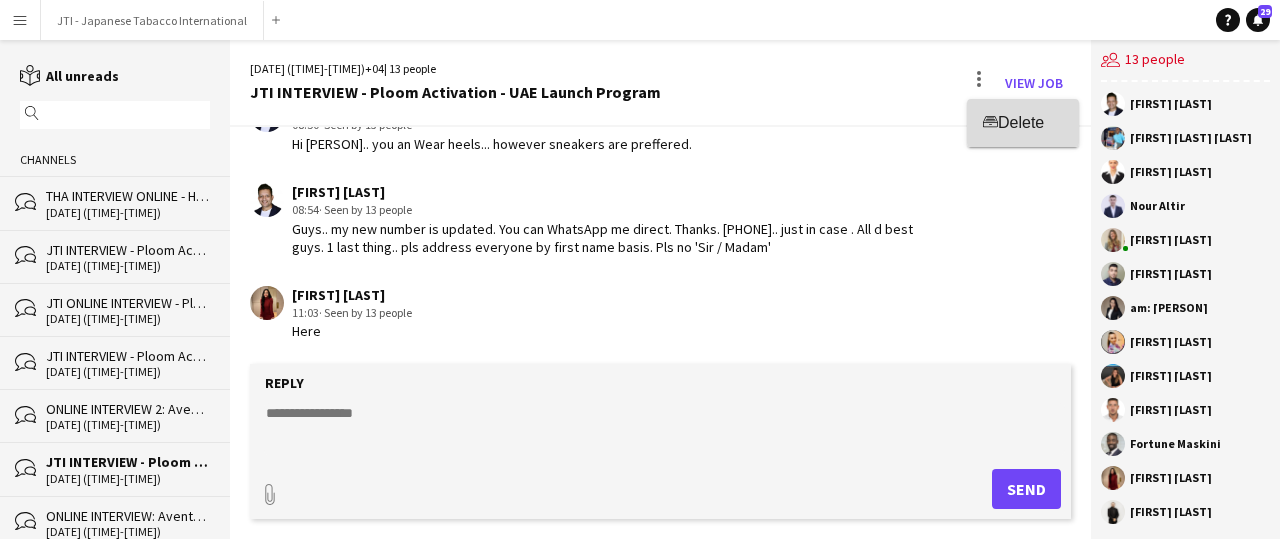 click on "Delete" at bounding box center [1021, 122] 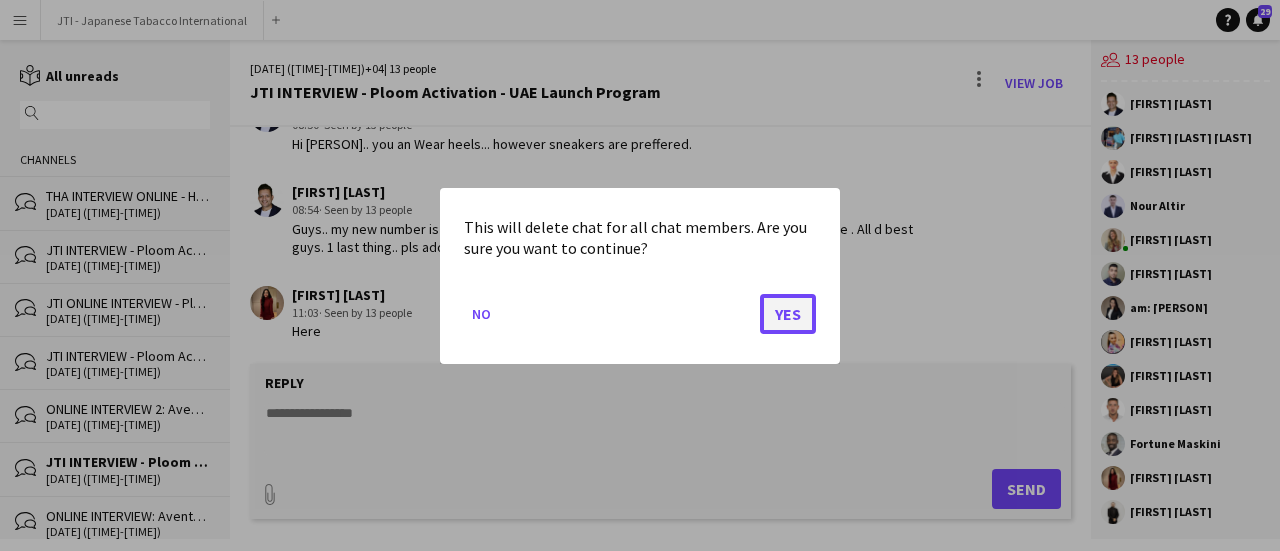 click on "Yes" 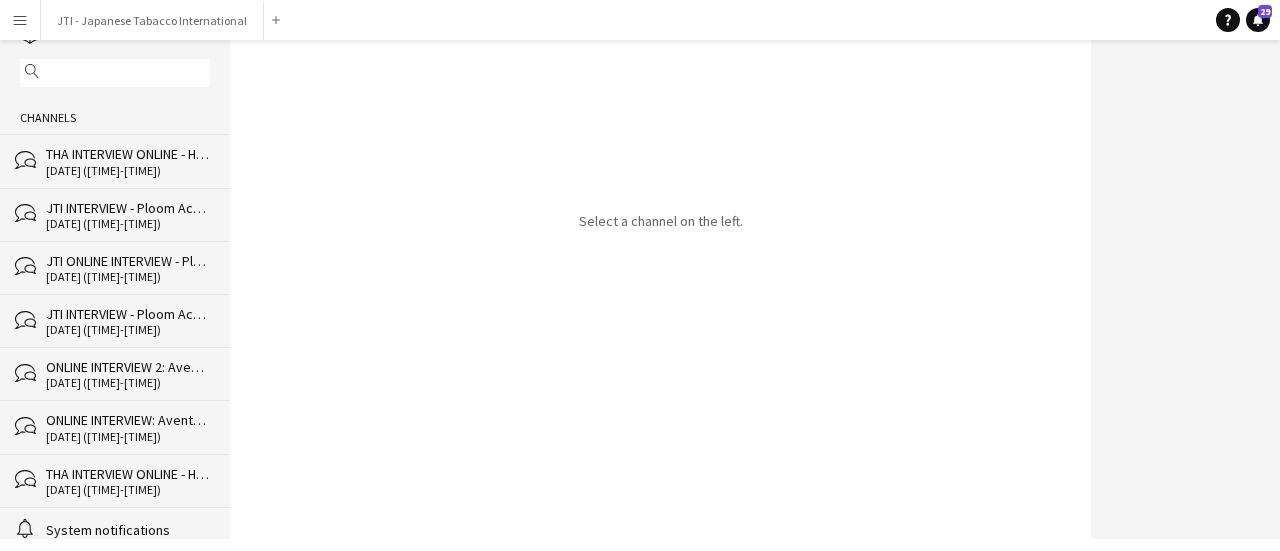 scroll, scrollTop: 0, scrollLeft: 0, axis: both 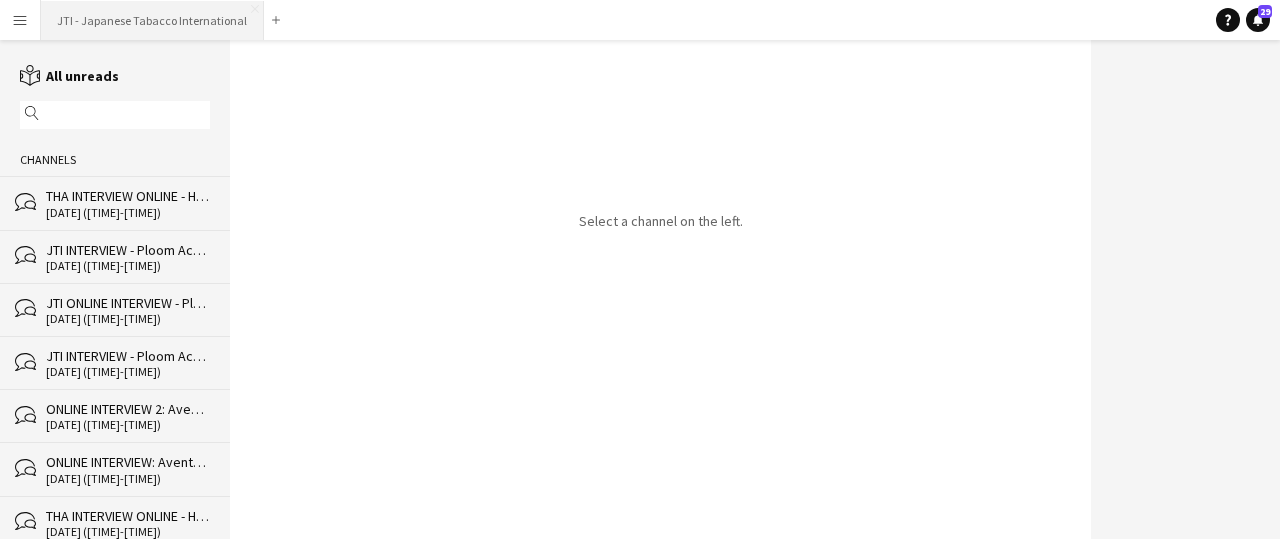 click on "JTI - Japanese Tabacco International
Close" at bounding box center (152, 20) 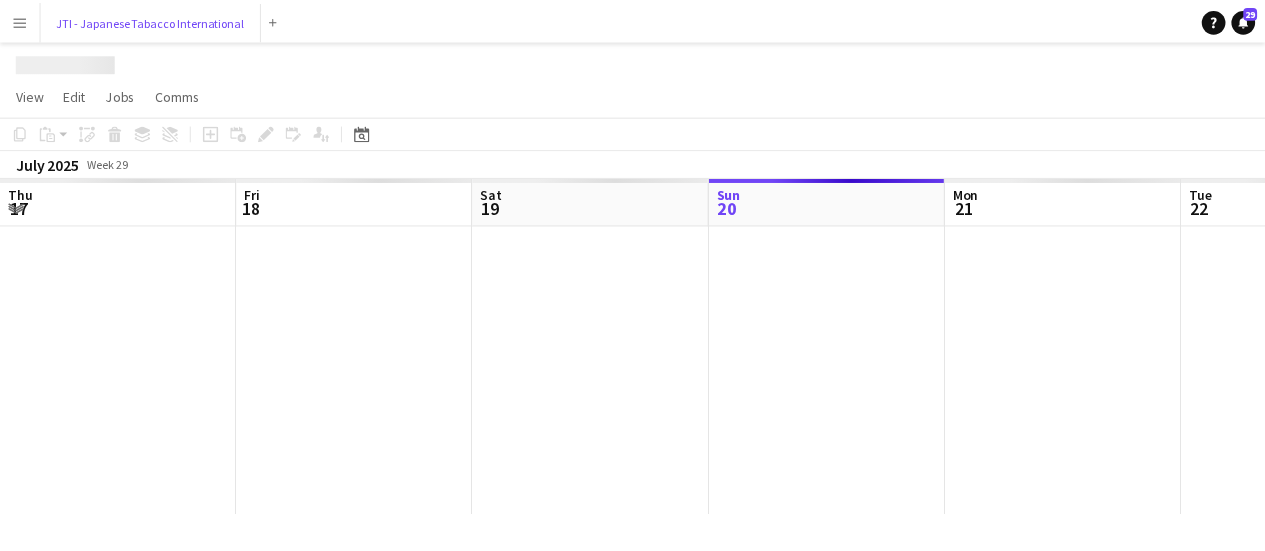 scroll, scrollTop: 0, scrollLeft: 478, axis: horizontal 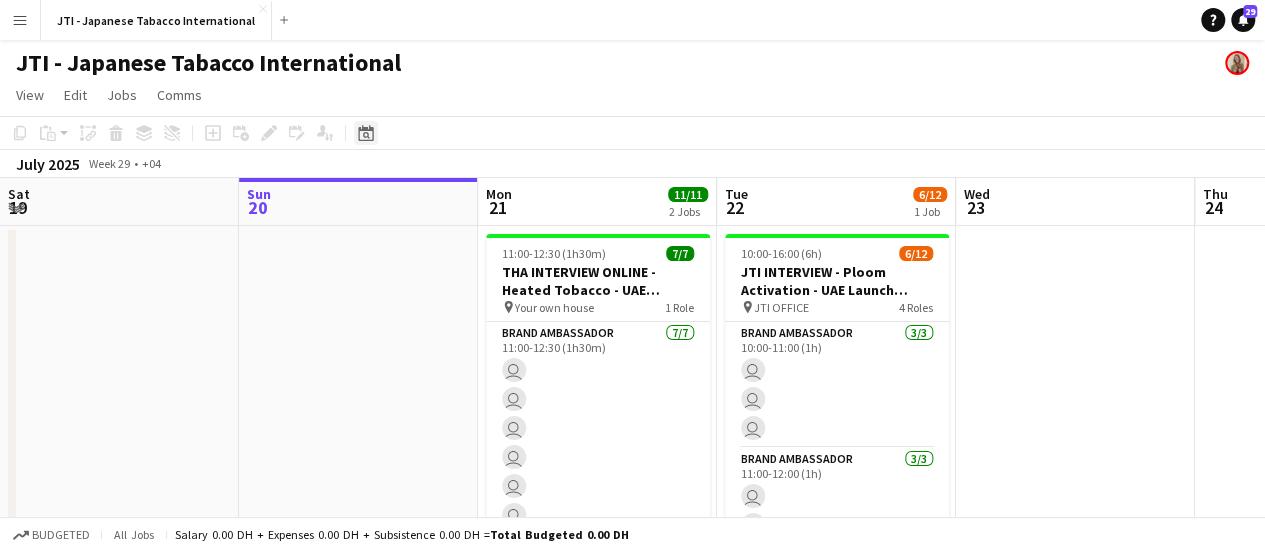 click on "Date picker" 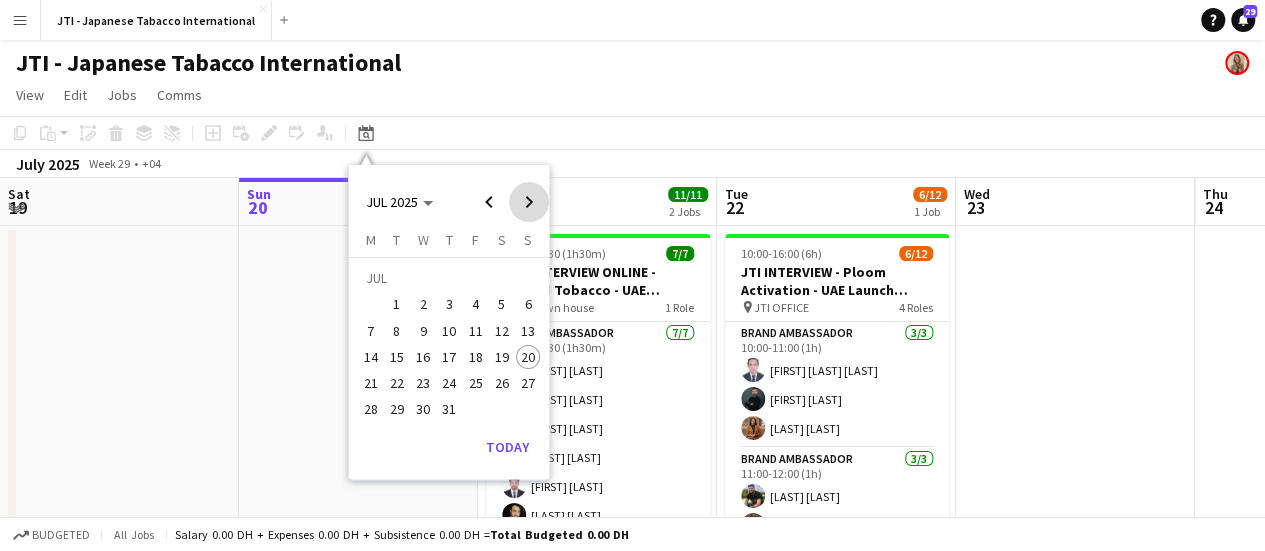 click at bounding box center (529, 202) 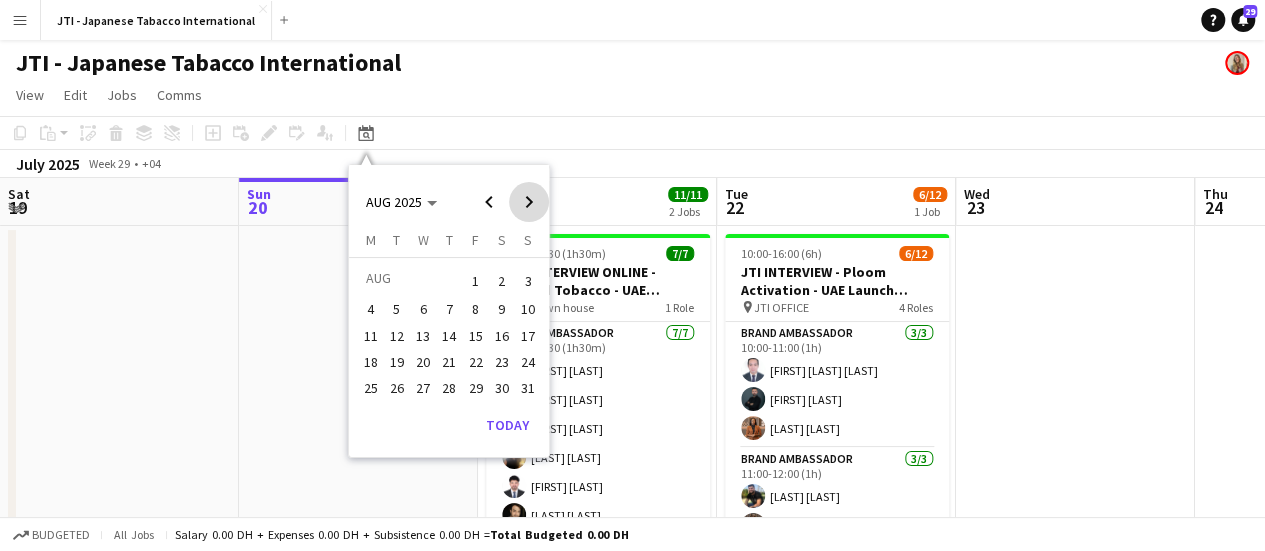 click at bounding box center (529, 202) 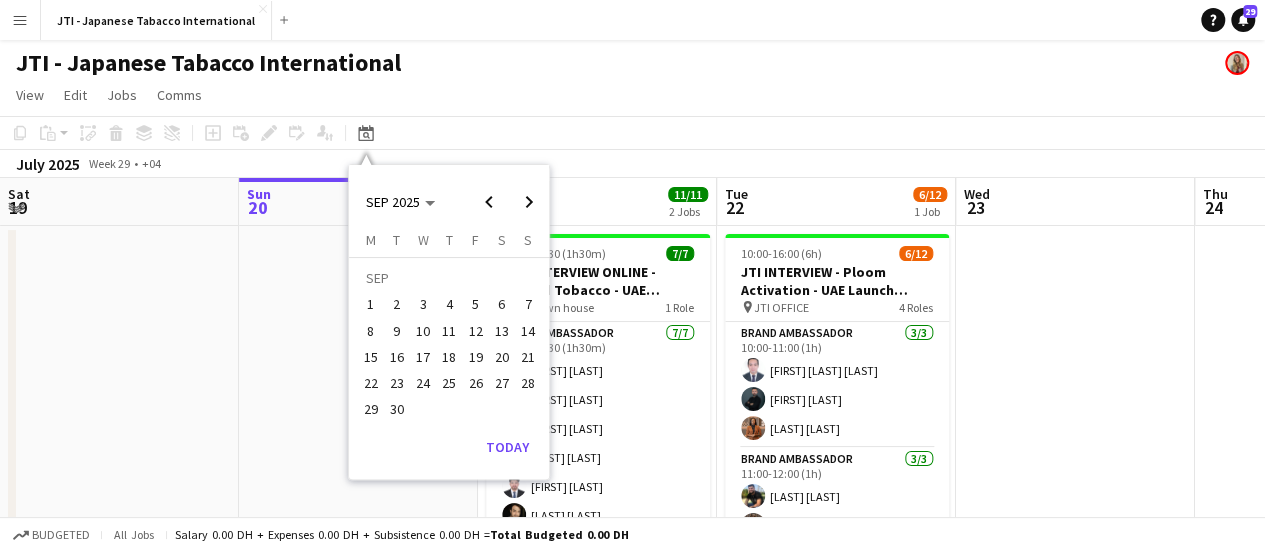 click on "1" at bounding box center (371, 305) 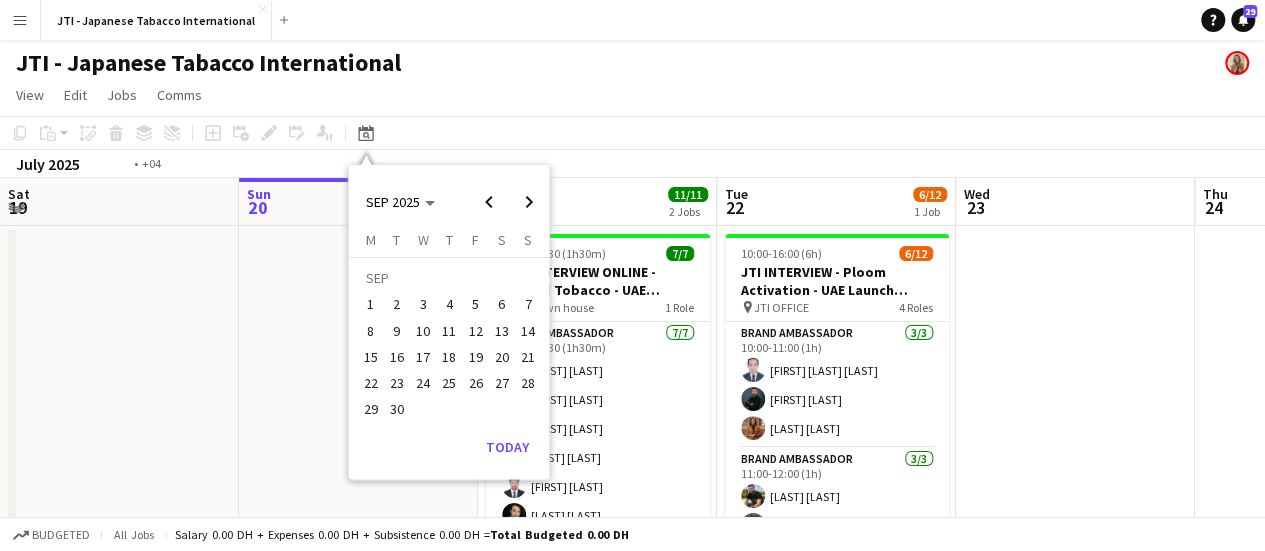 scroll, scrollTop: 0, scrollLeft: 688, axis: horizontal 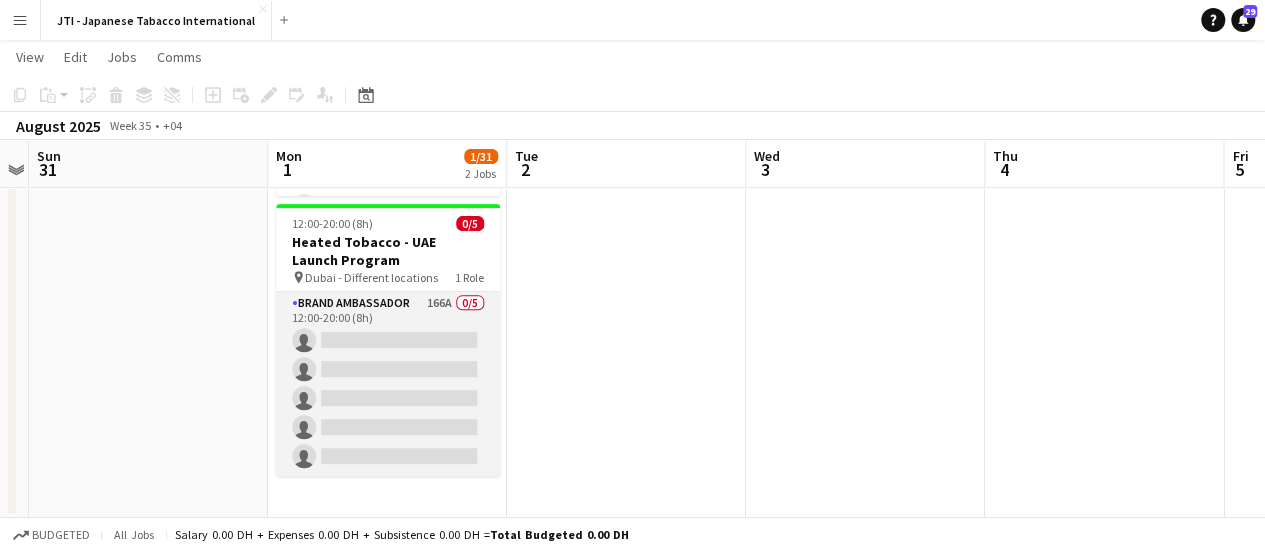 click on "Brand Ambassador    166A   0/5   [TIME]-[TIME] ([DURATION])
single-neutral-actions
single-neutral-actions
single-neutral-actions
single-neutral-actions
single-neutral-actions" at bounding box center [388, 384] 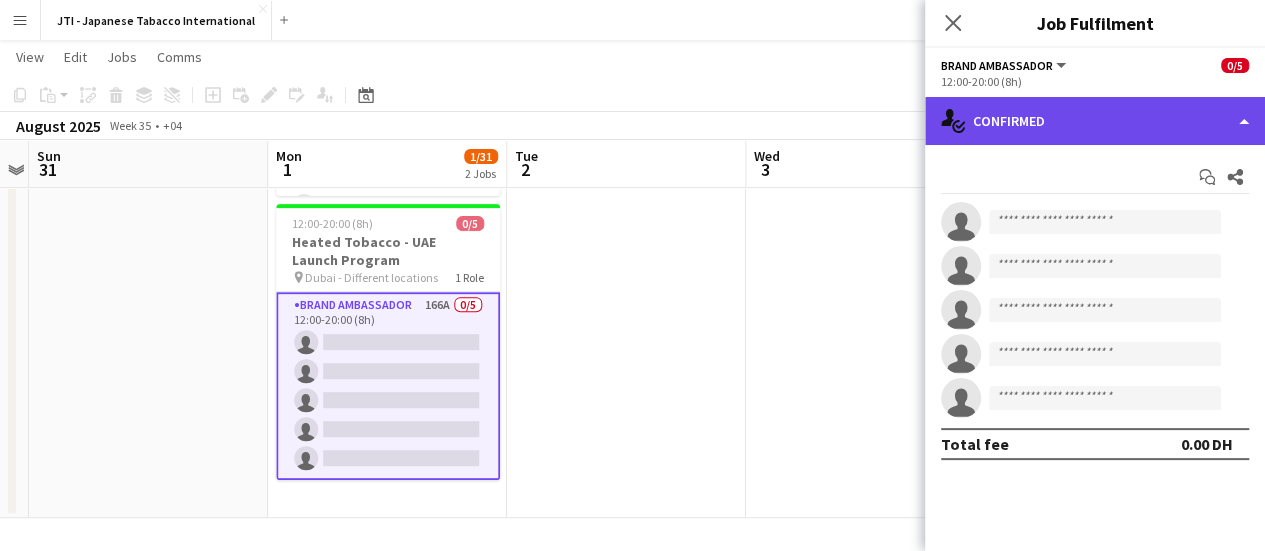 click on "single-neutral-actions-check-2
Confirmed" 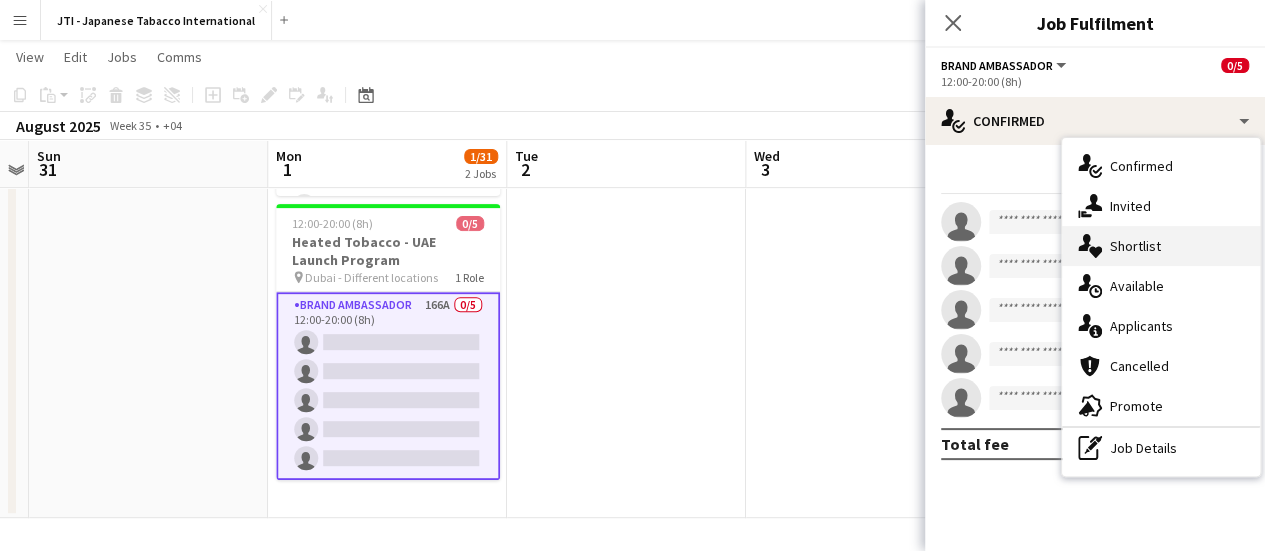 click on "single-neutral-actions-heart
Shortlist" at bounding box center [1161, 246] 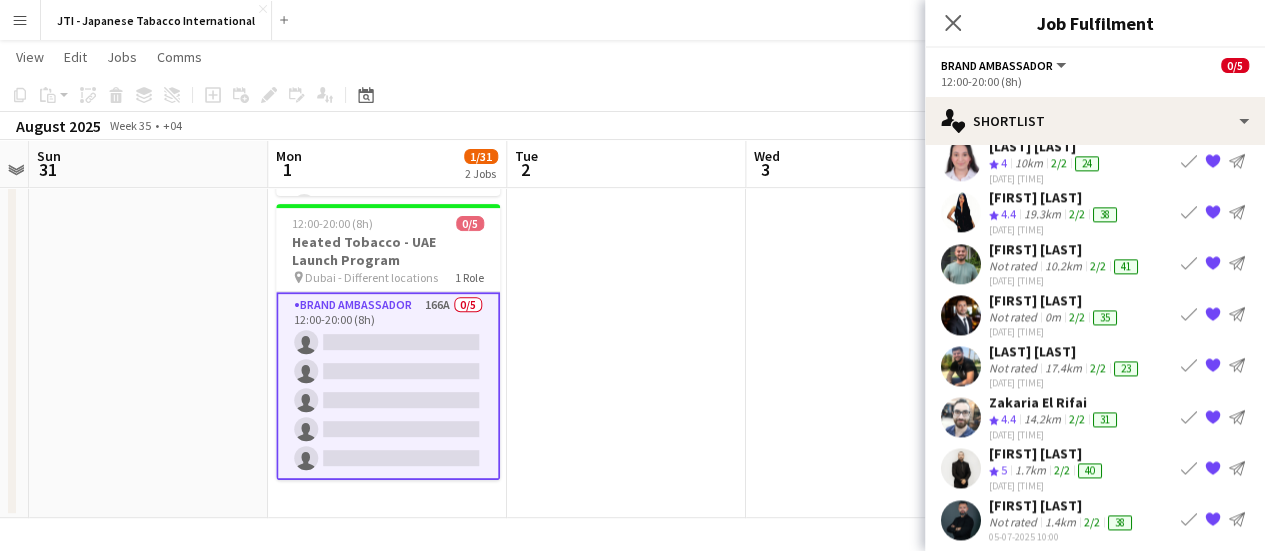 scroll, scrollTop: 1741, scrollLeft: 0, axis: vertical 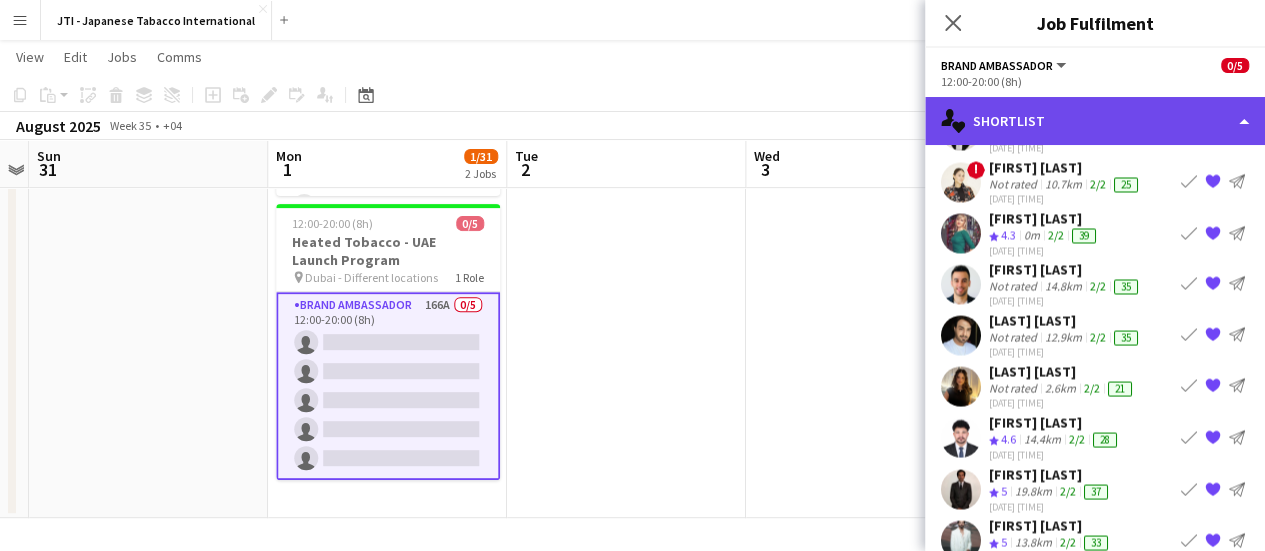 click on "single-neutral-actions-heart
Shortlist" 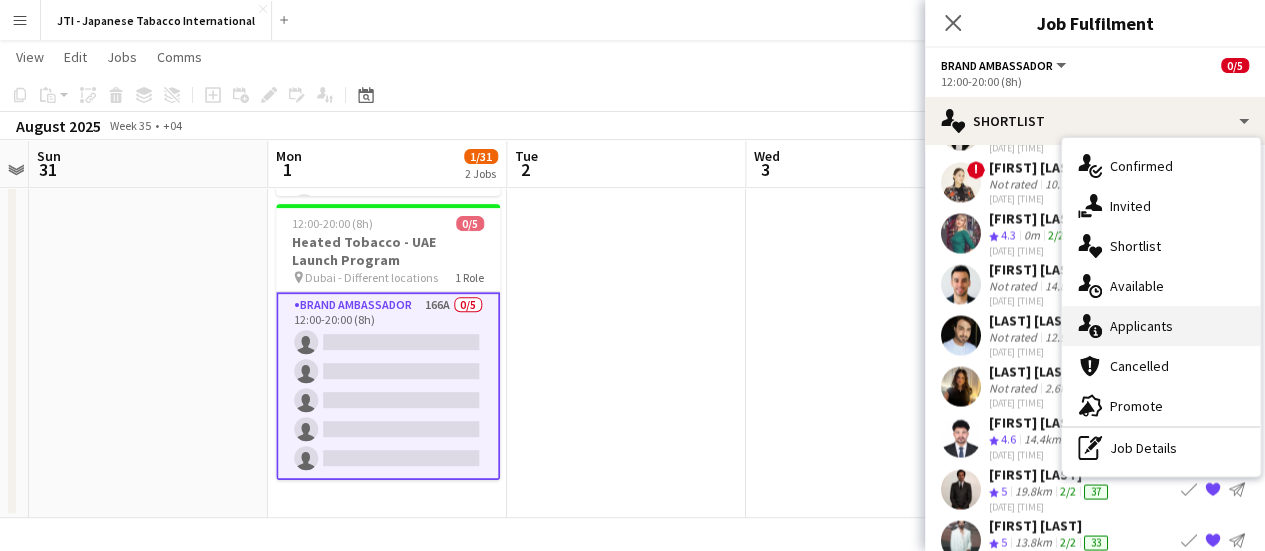 click on "single-neutral-actions-information
Applicants" at bounding box center [1161, 326] 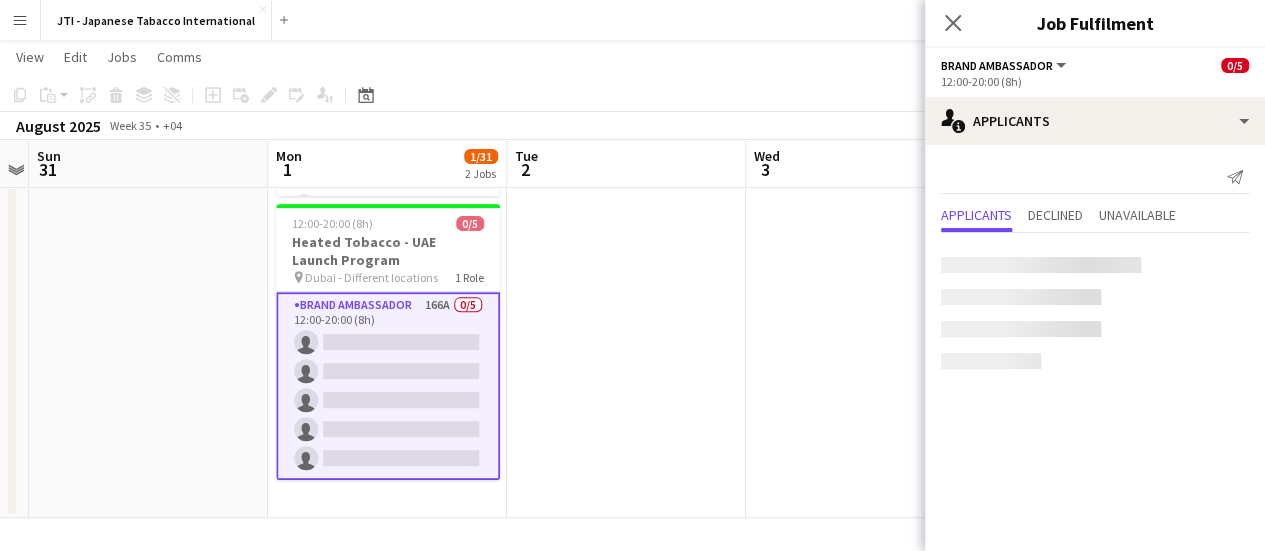 scroll, scrollTop: 0, scrollLeft: 0, axis: both 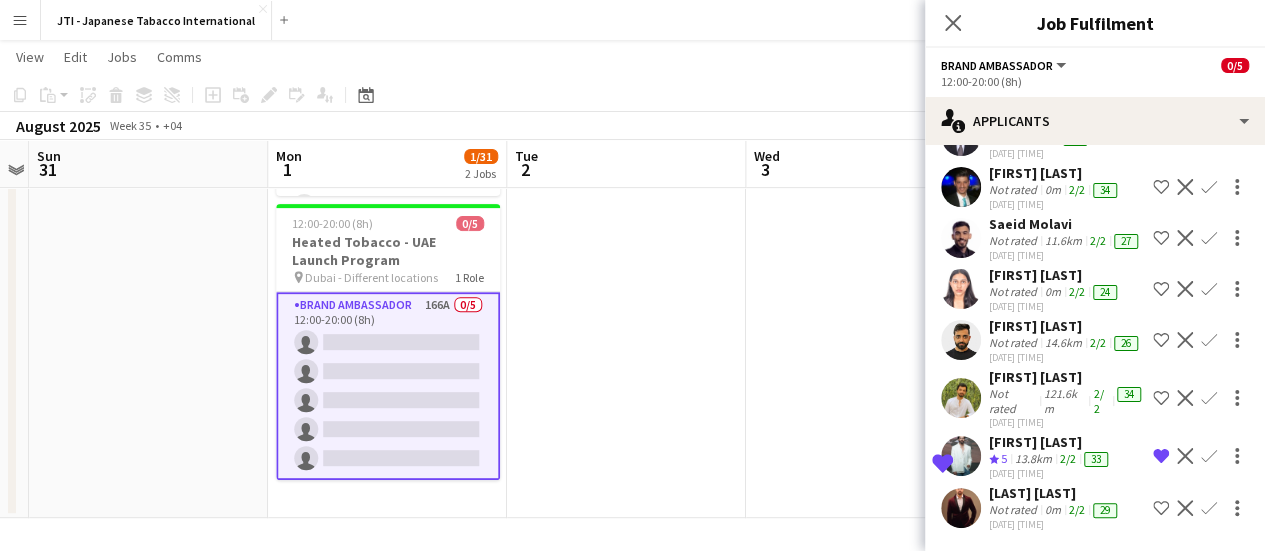 click on "[LAST] [LAST]" 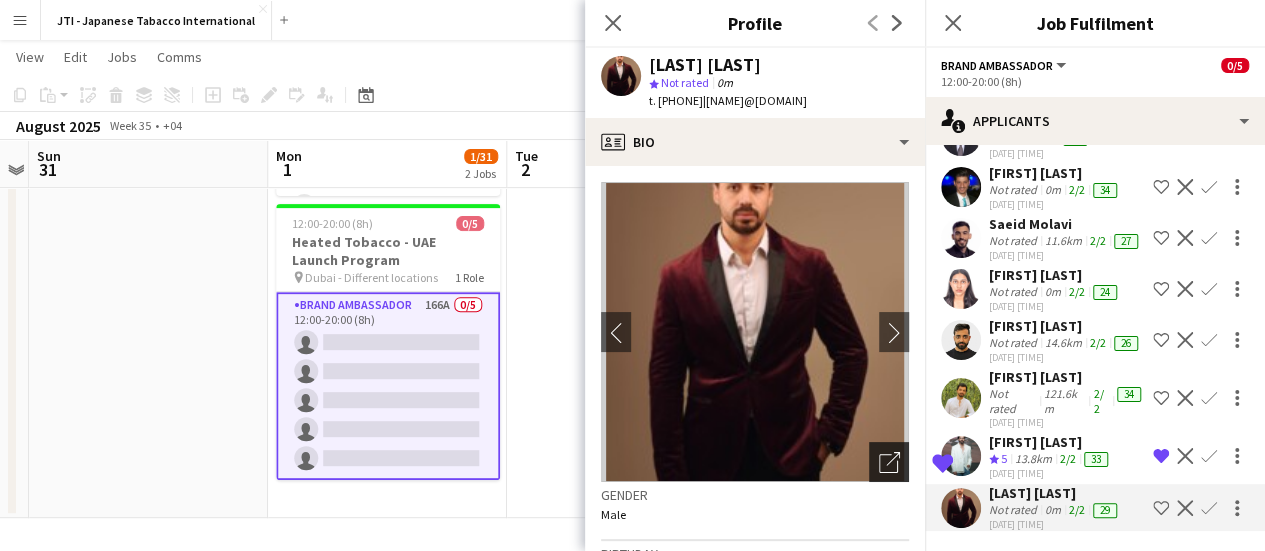 click on "Open photos pop-in" 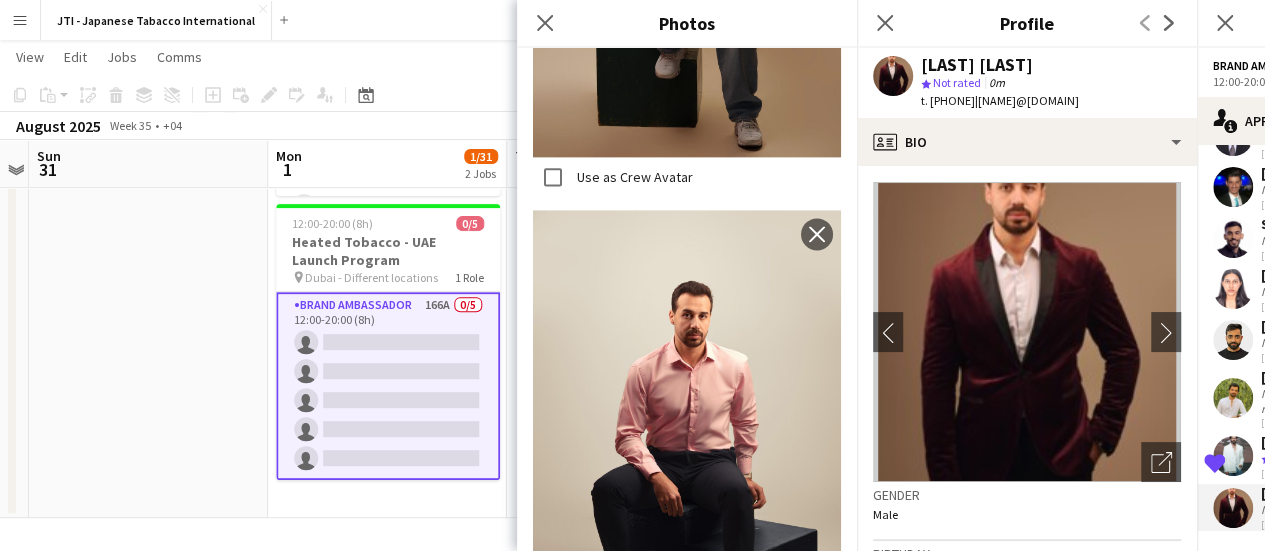 scroll, scrollTop: 2000, scrollLeft: 0, axis: vertical 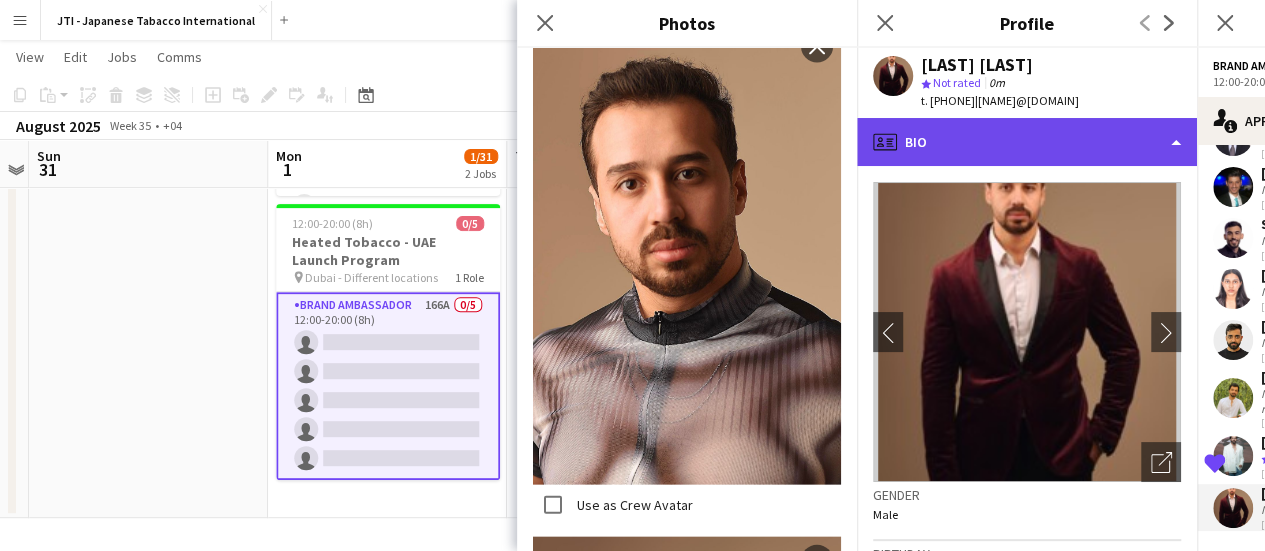 click on "profile
Bio" 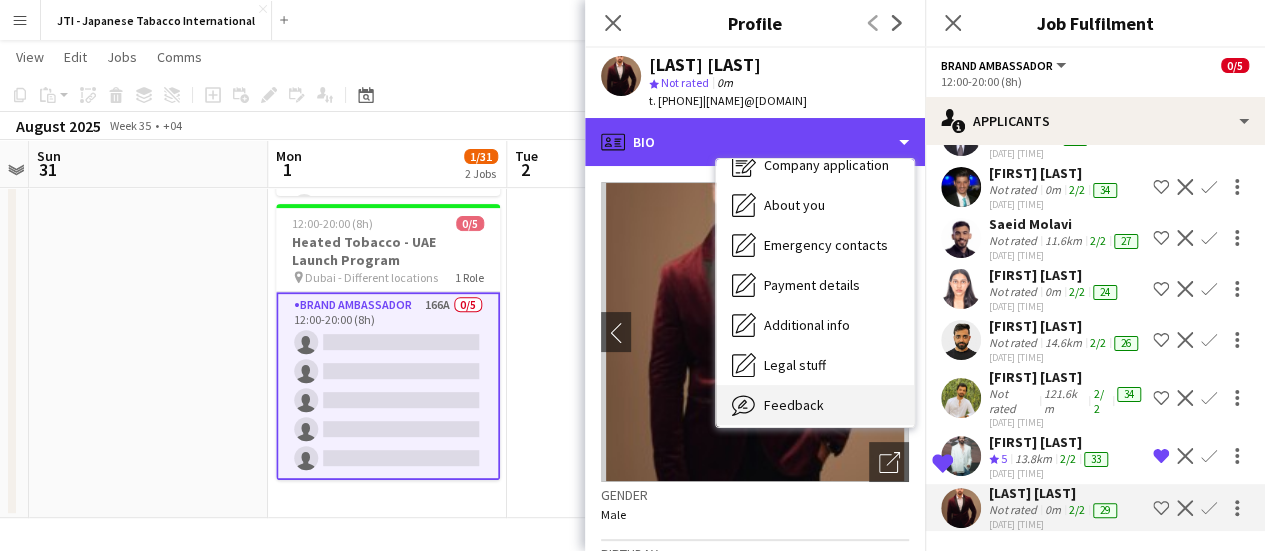 scroll, scrollTop: 148, scrollLeft: 0, axis: vertical 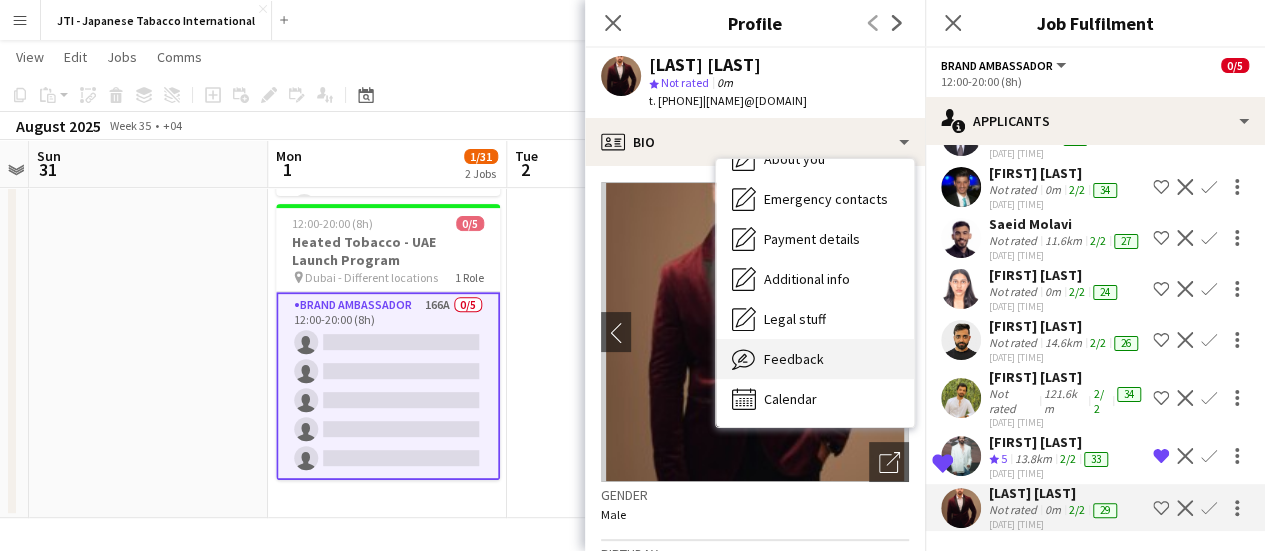 click on "Feedback" at bounding box center [794, 359] 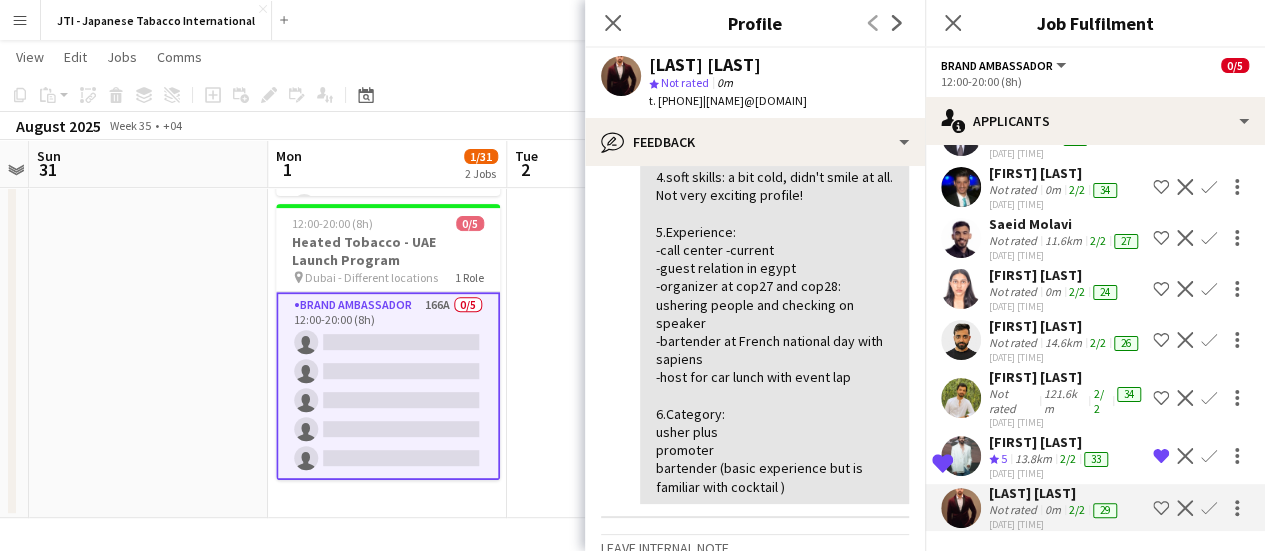scroll, scrollTop: 300, scrollLeft: 0, axis: vertical 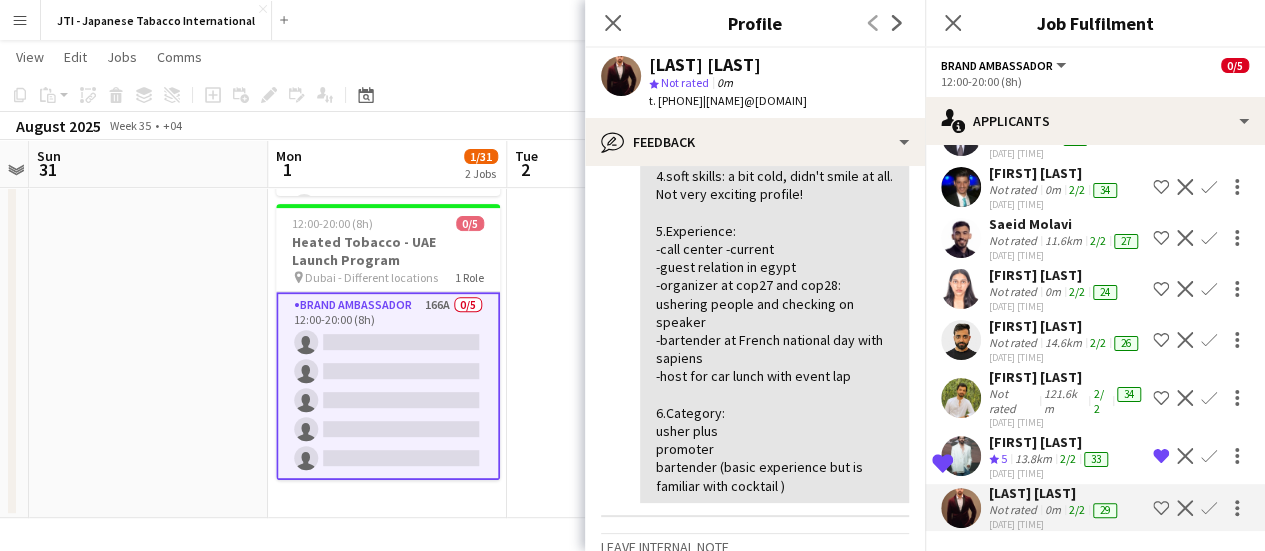 click on "Not rated" at bounding box center (1014, 401) 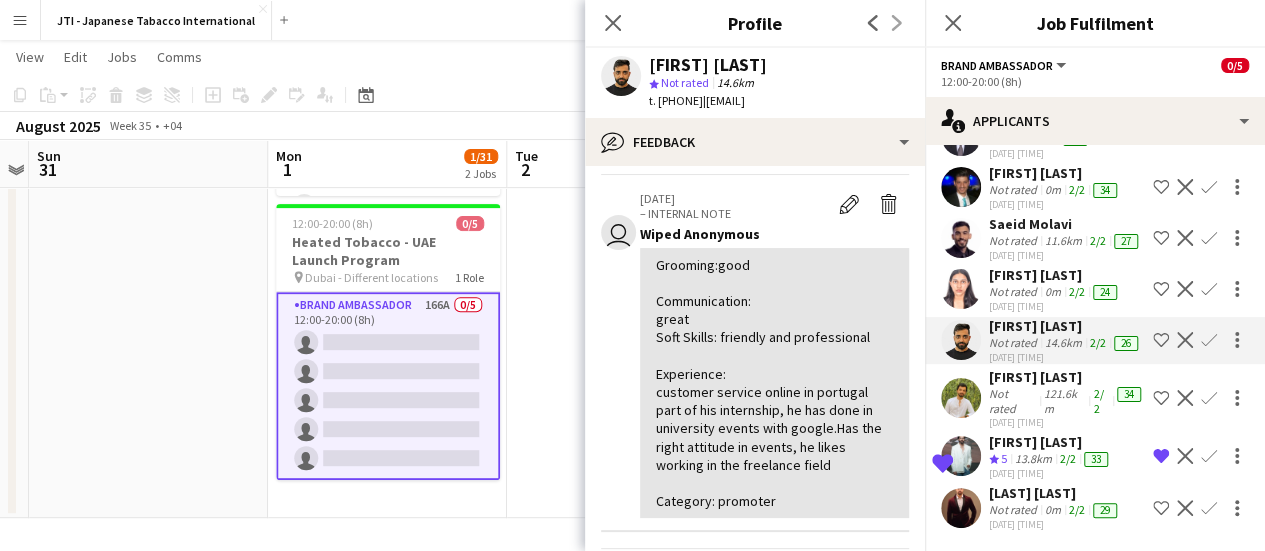 scroll, scrollTop: 0, scrollLeft: 0, axis: both 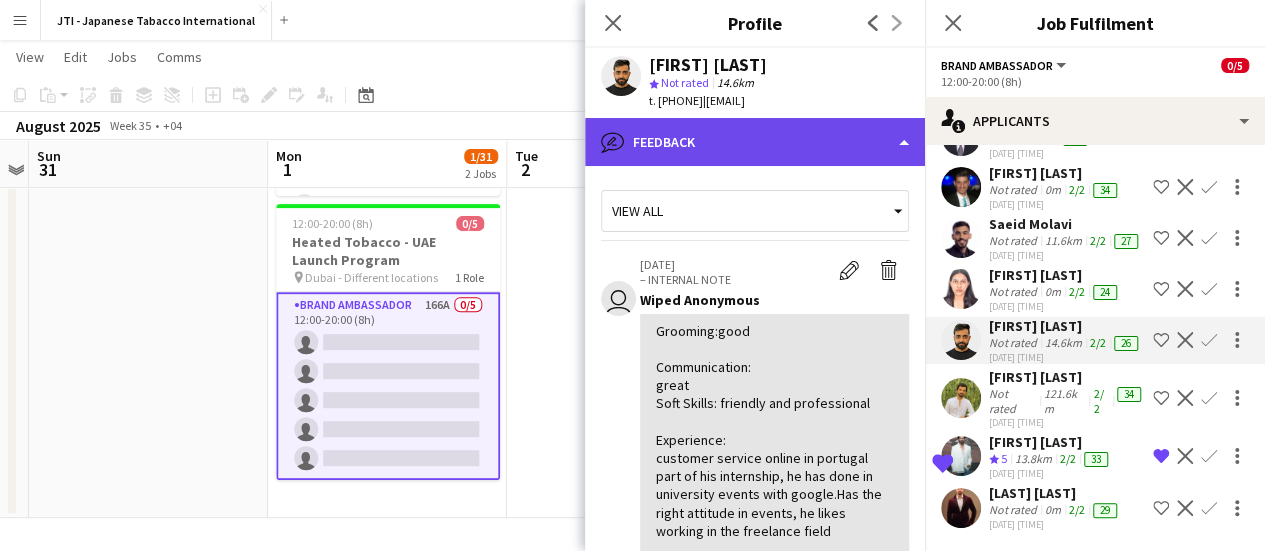 click on "bubble-pencil
Feedback" 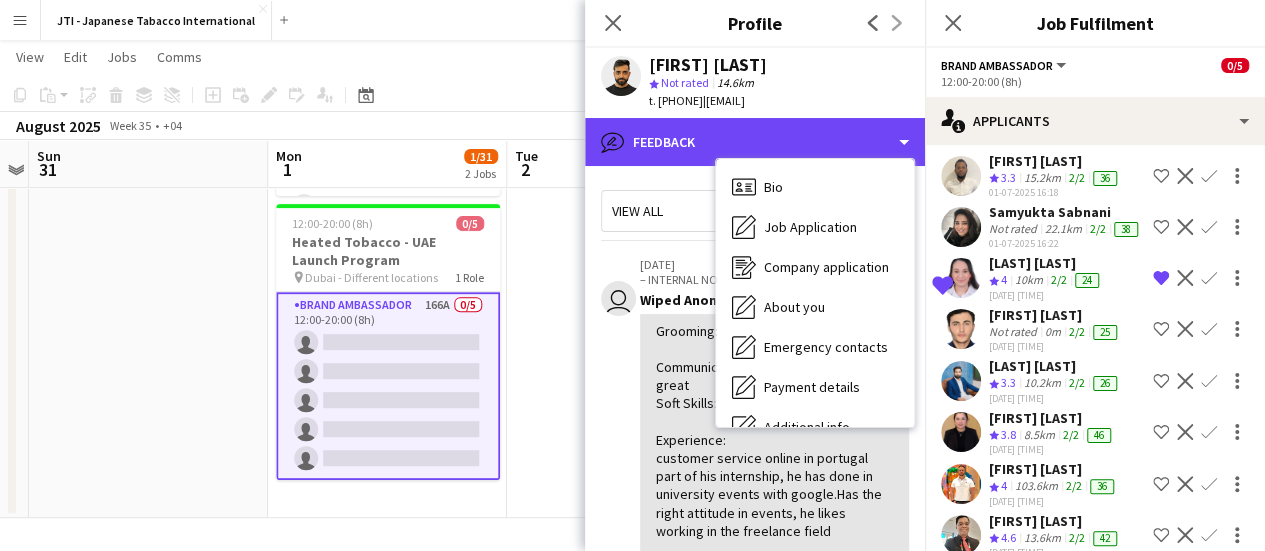 scroll, scrollTop: 4108, scrollLeft: 0, axis: vertical 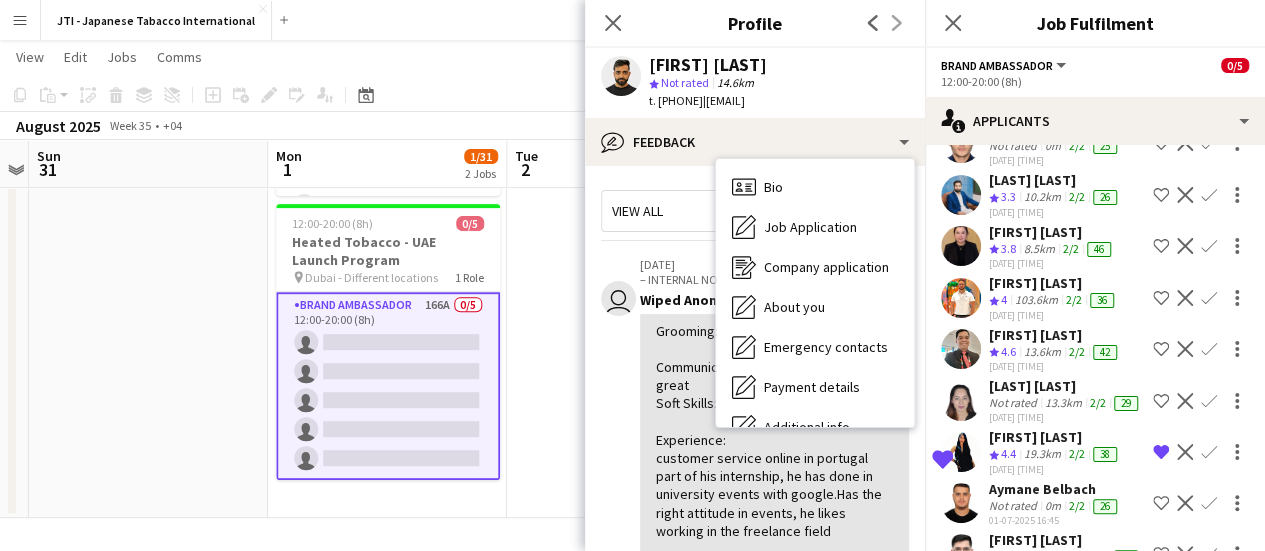 click on "Decline" at bounding box center [1185, 195] 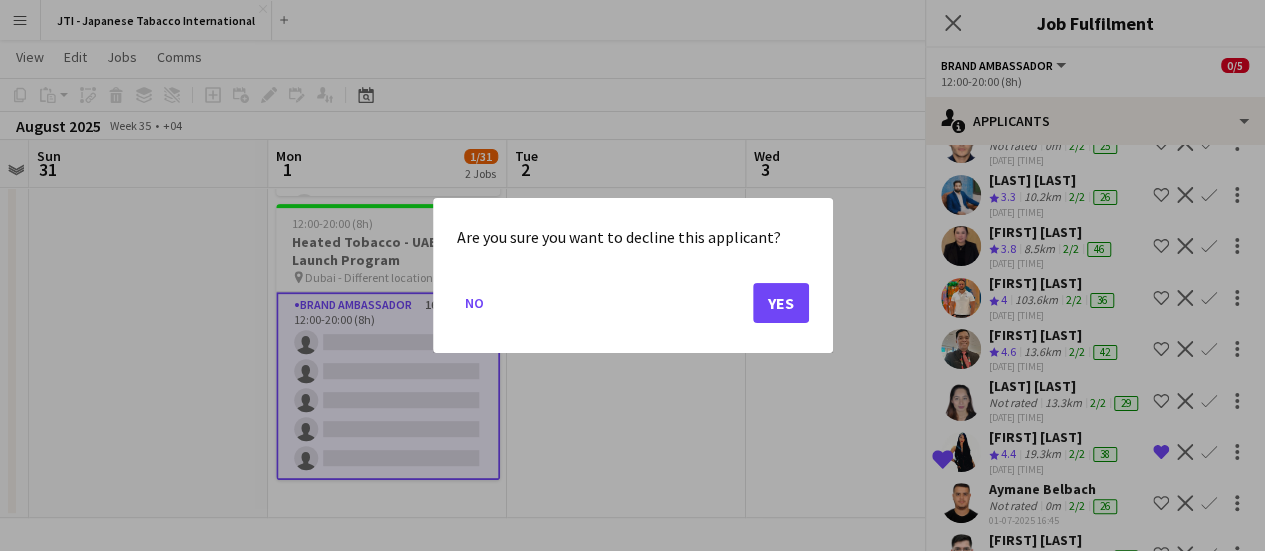 scroll, scrollTop: 0, scrollLeft: 0, axis: both 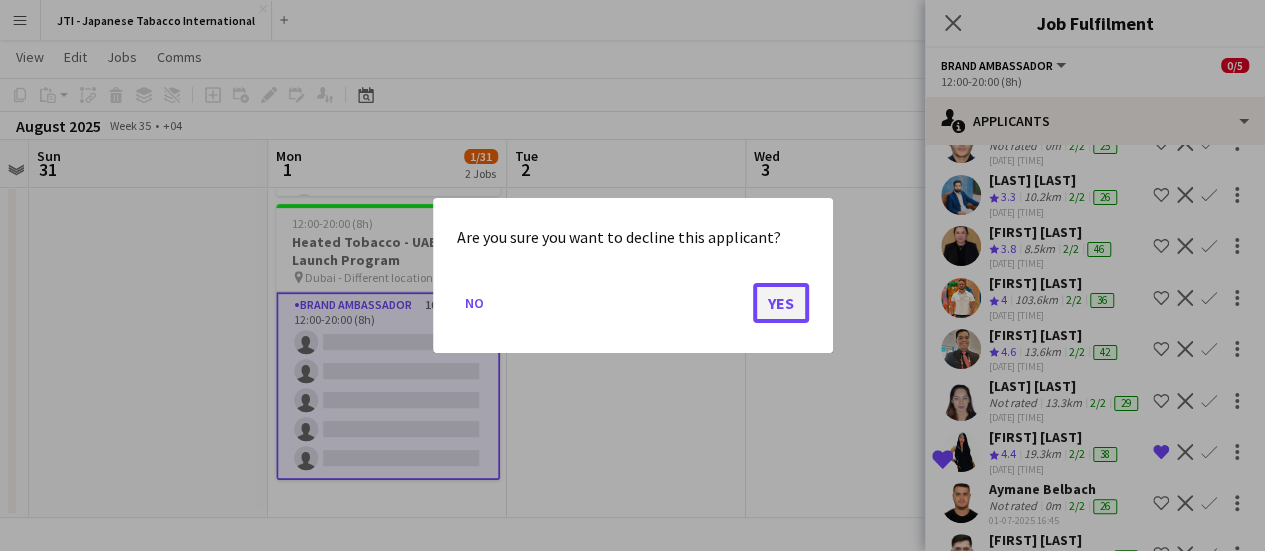click on "Yes" 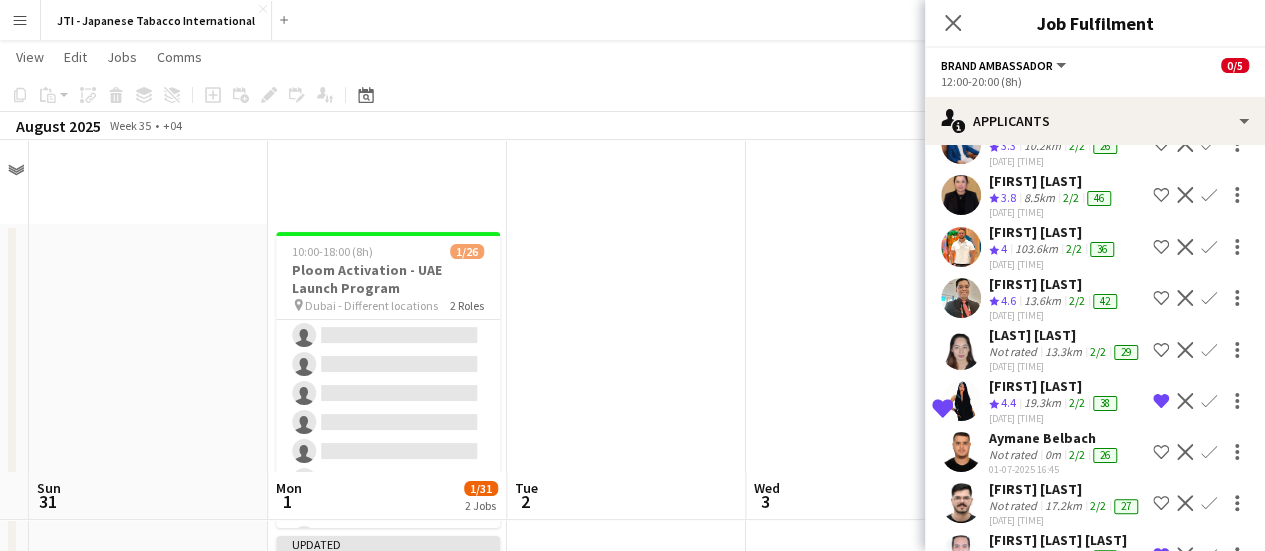 scroll, scrollTop: 332, scrollLeft: 0, axis: vertical 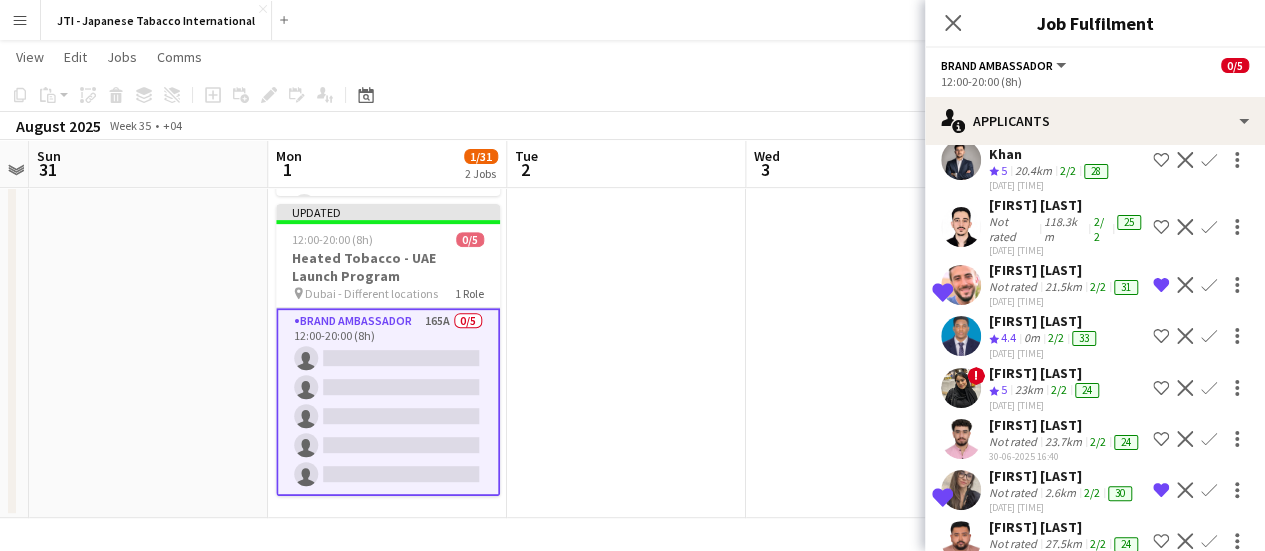 click on "Decline" at bounding box center (1185, 439) 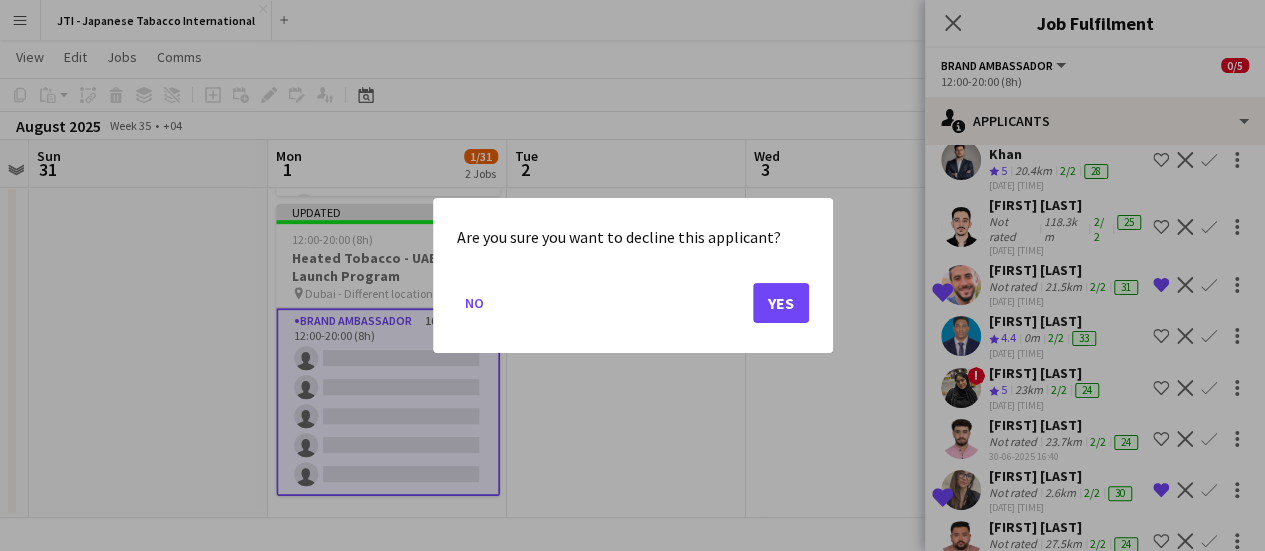scroll, scrollTop: 0, scrollLeft: 0, axis: both 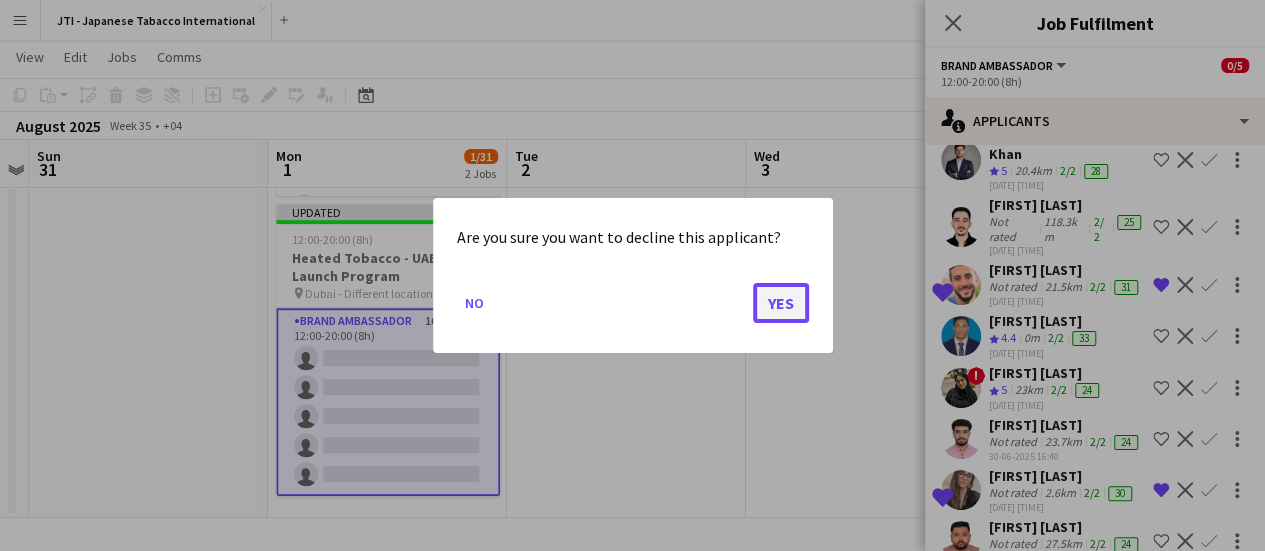 click on "Yes" 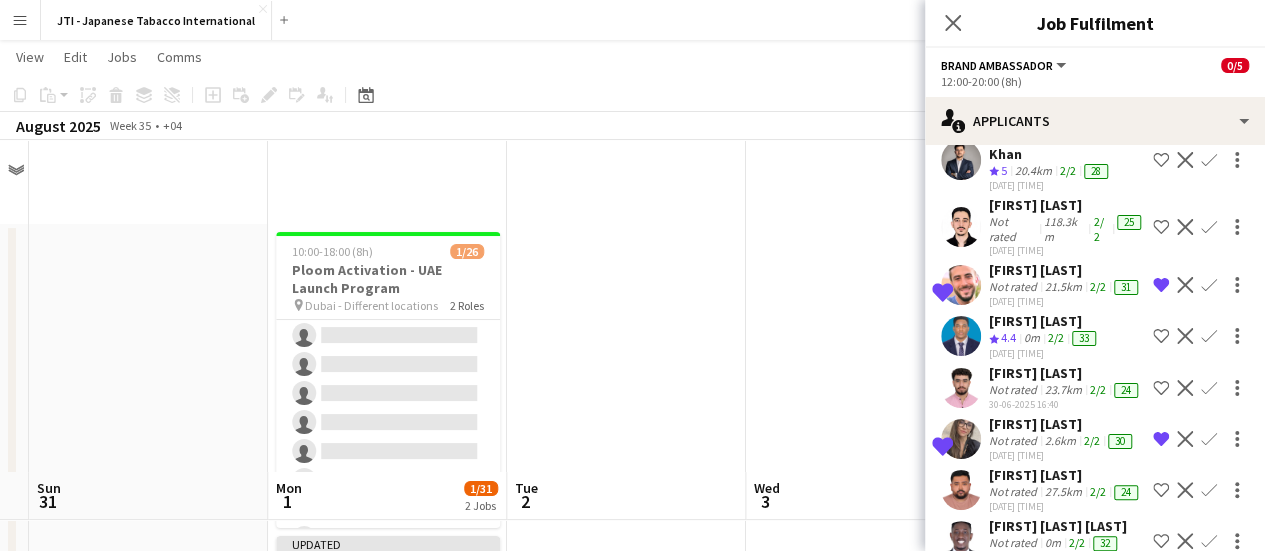 scroll, scrollTop: 332, scrollLeft: 0, axis: vertical 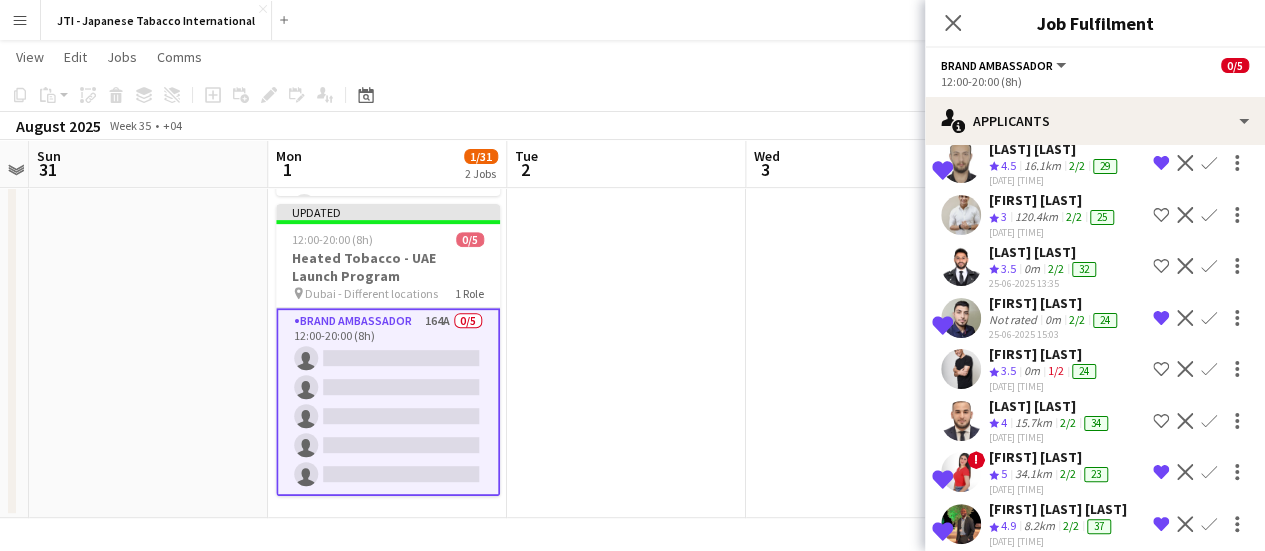 click on "Decline" at bounding box center (1185, 472) 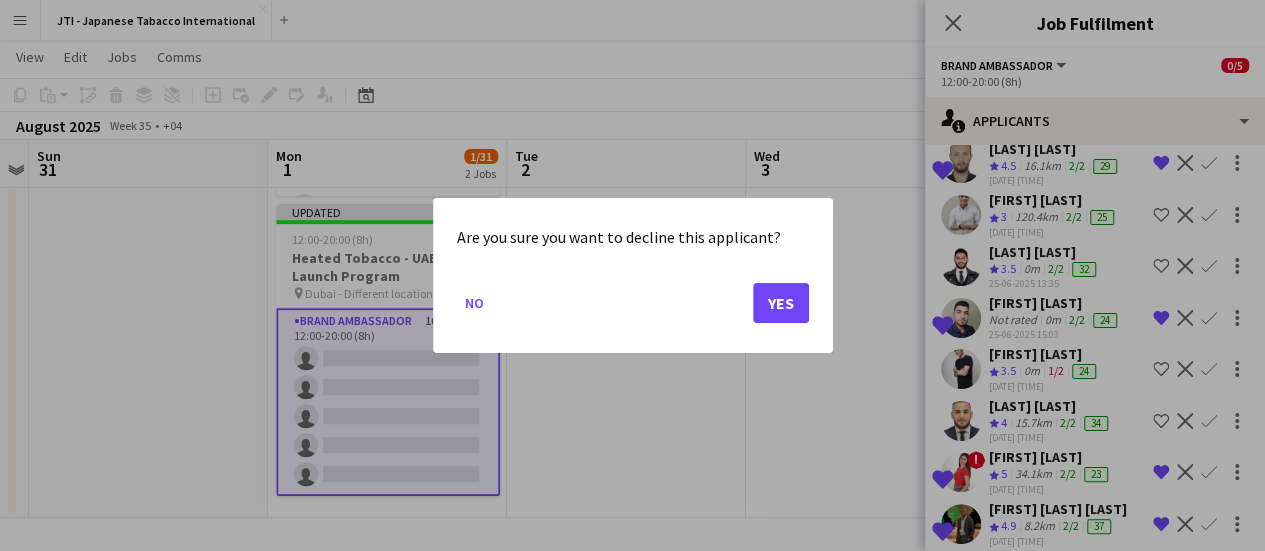 scroll, scrollTop: 0, scrollLeft: 0, axis: both 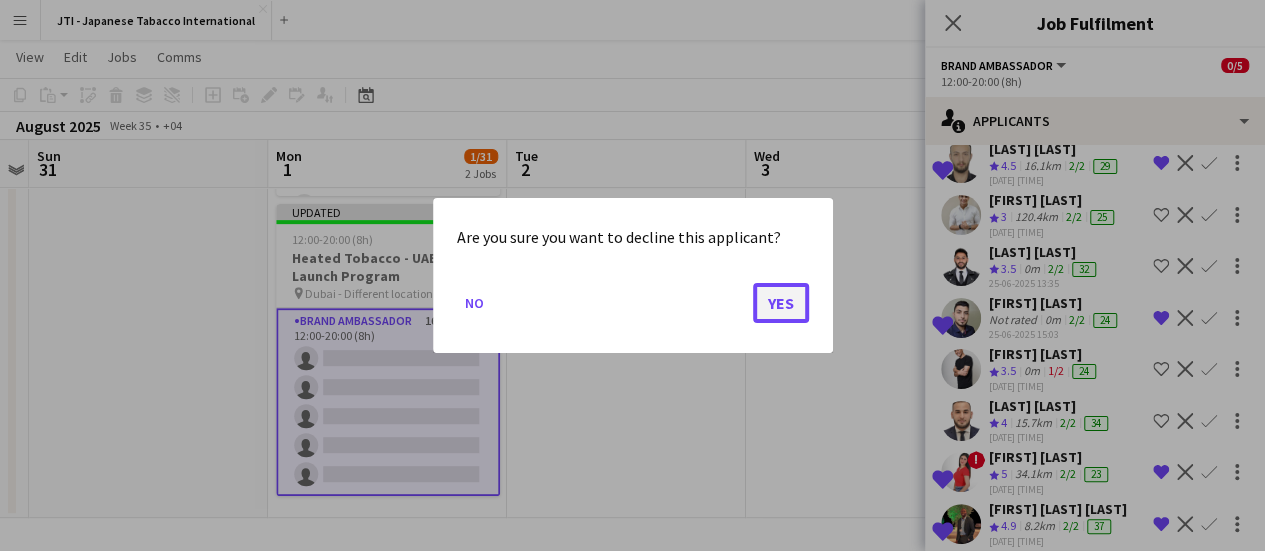 click on "Yes" 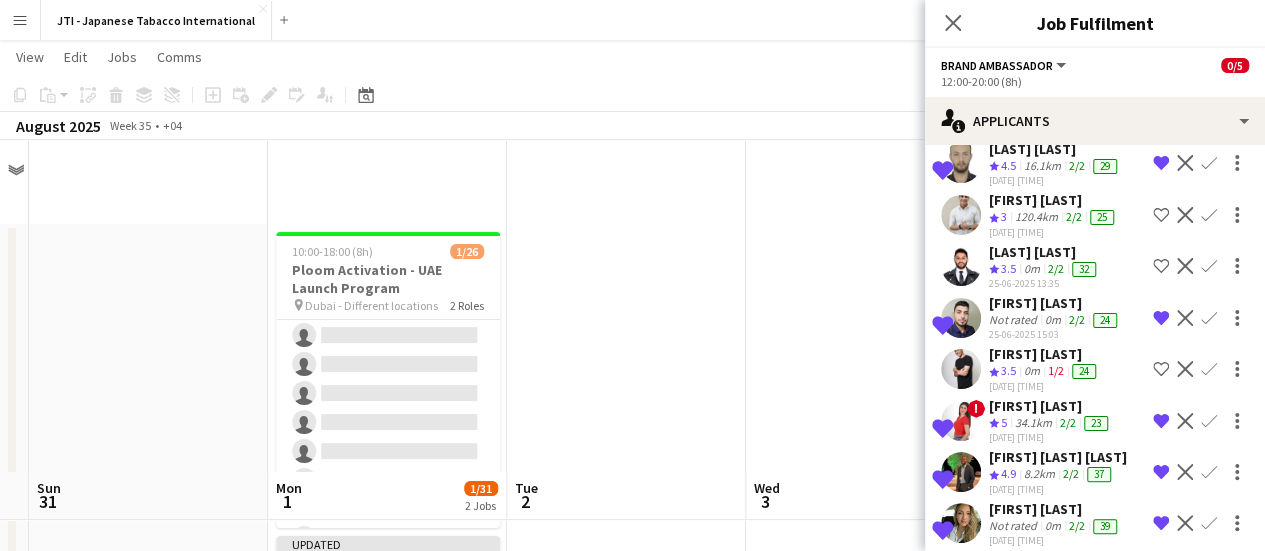 scroll, scrollTop: 332, scrollLeft: 0, axis: vertical 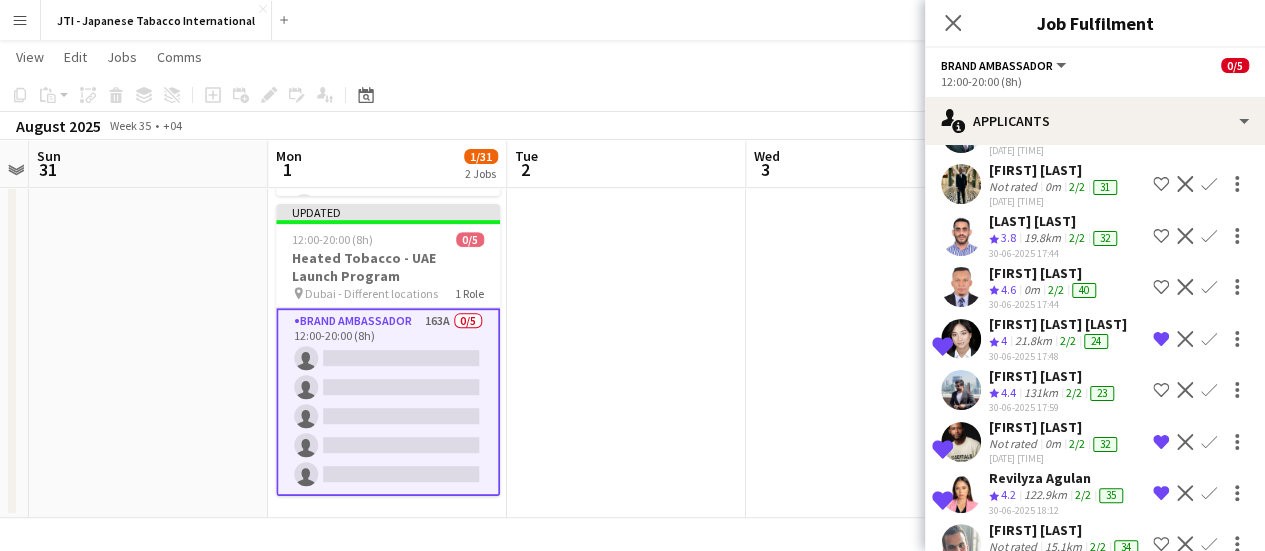 click at bounding box center (865, 205) 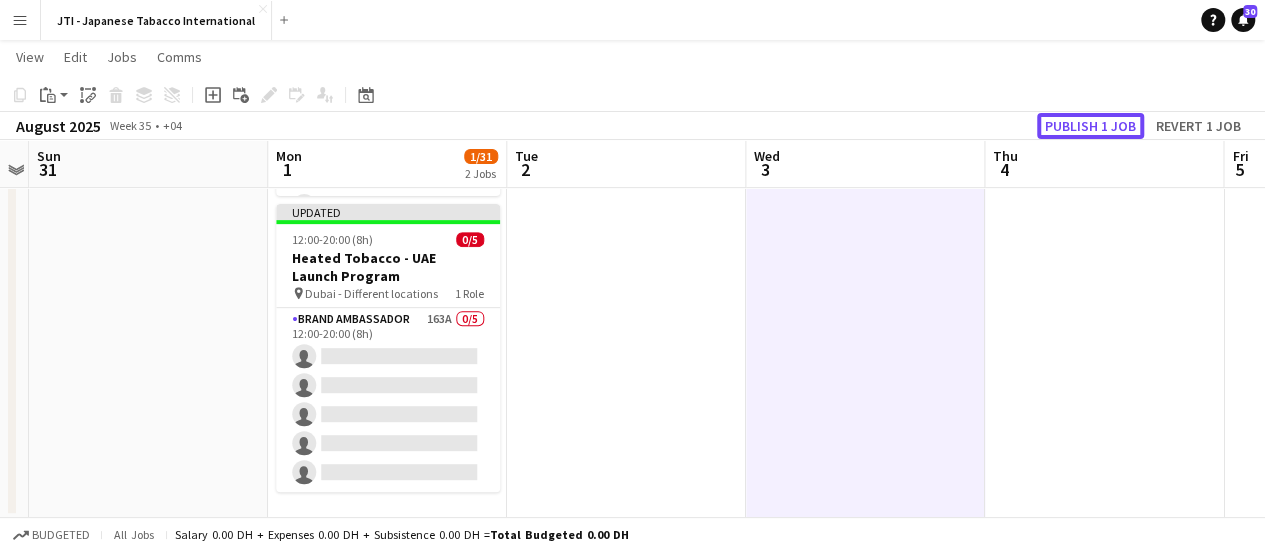 click on "Publish 1 job" 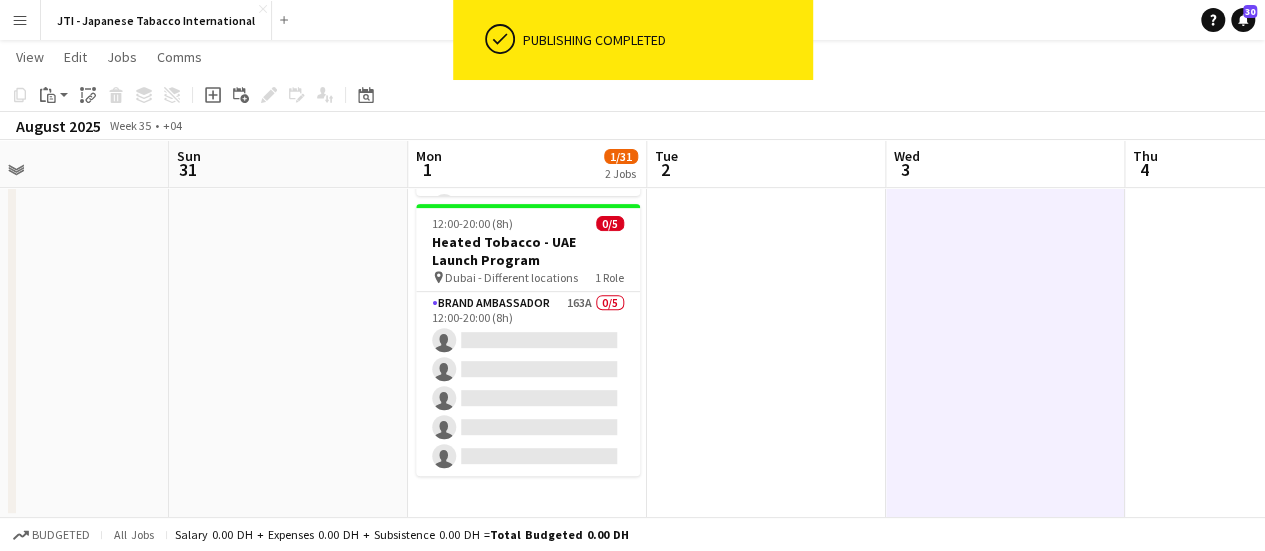 drag, startPoint x: 208, startPoint y: 311, endPoint x: 585, endPoint y: 317, distance: 377.04773 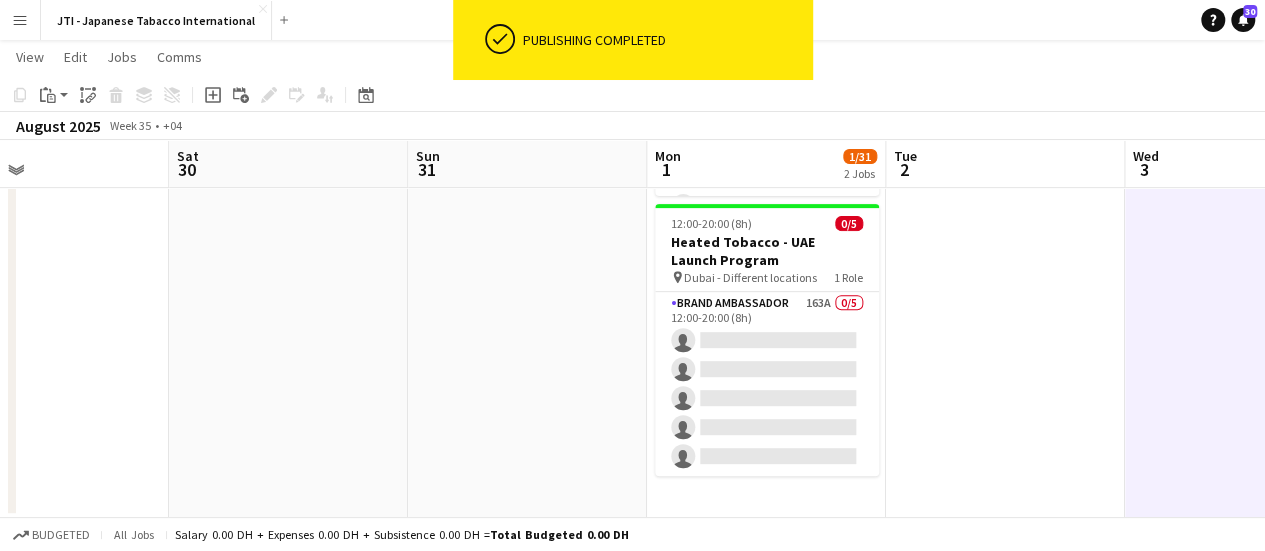 scroll, scrollTop: 0, scrollLeft: 547, axis: horizontal 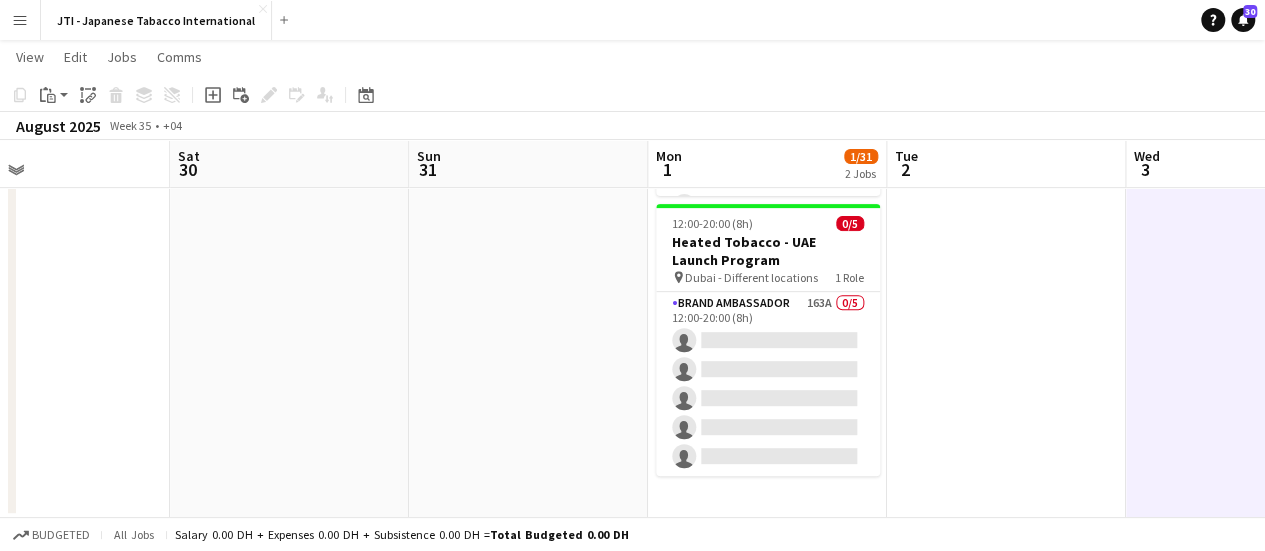 click at bounding box center (1006, 205) 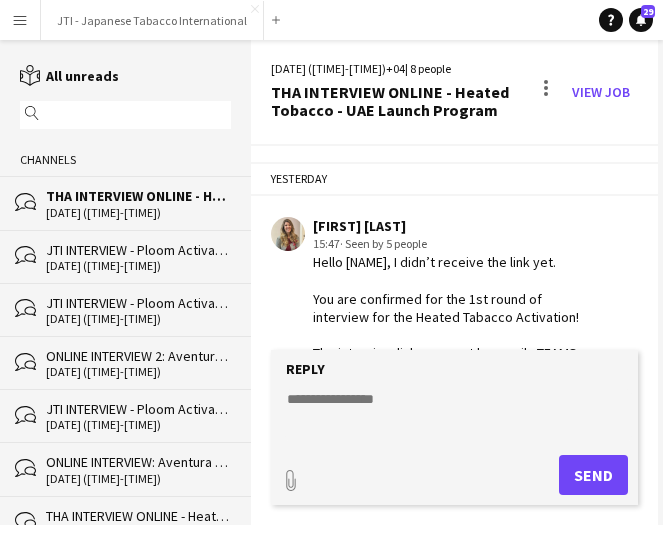 scroll, scrollTop: 0, scrollLeft: 0, axis: both 